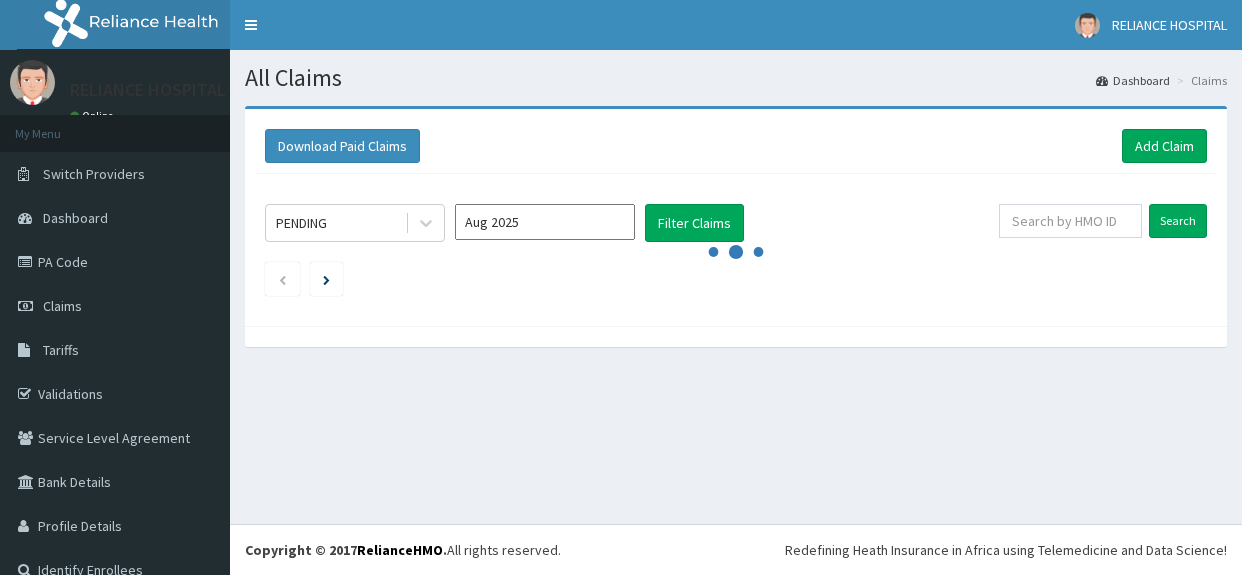 scroll, scrollTop: 0, scrollLeft: 0, axis: both 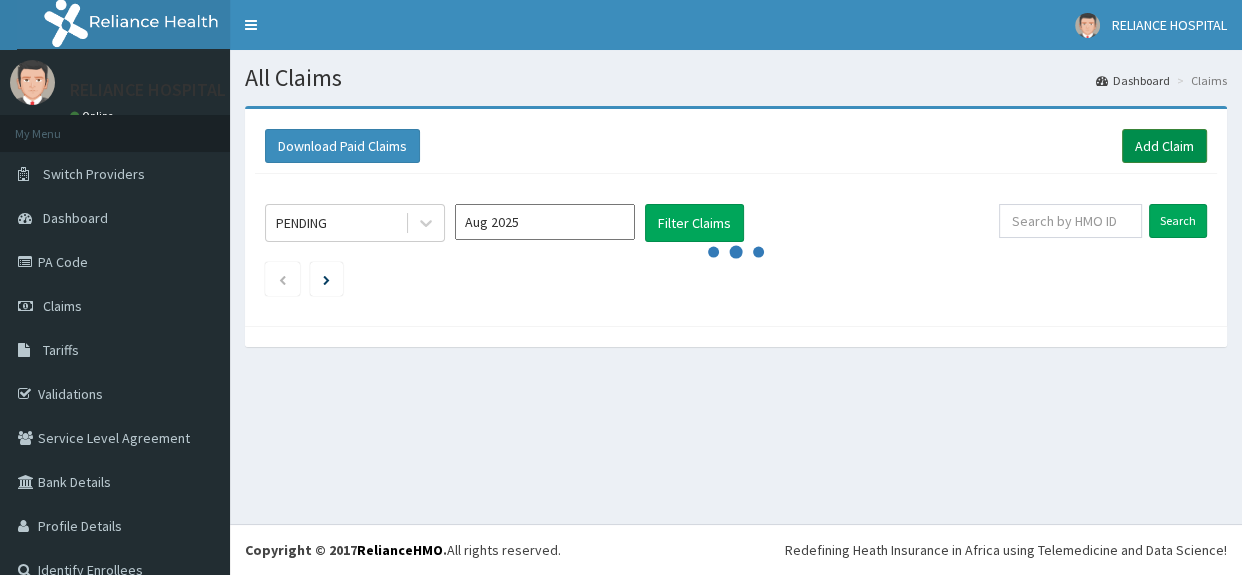 click on "Add Claim" at bounding box center [1164, 146] 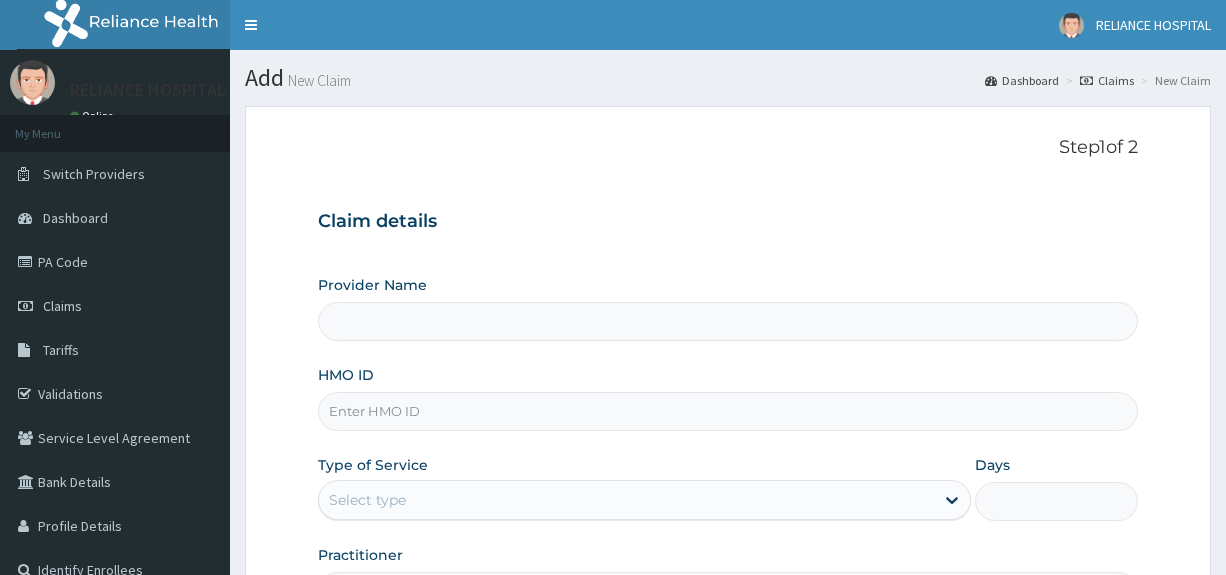 scroll, scrollTop: 0, scrollLeft: 0, axis: both 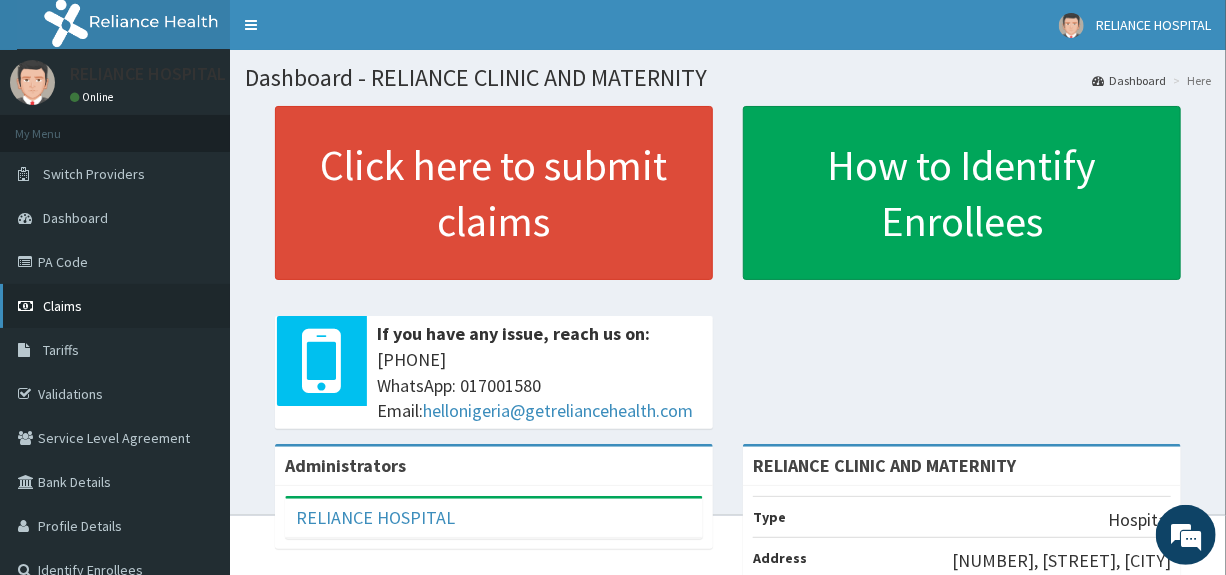 click on "Claims" at bounding box center (62, 306) 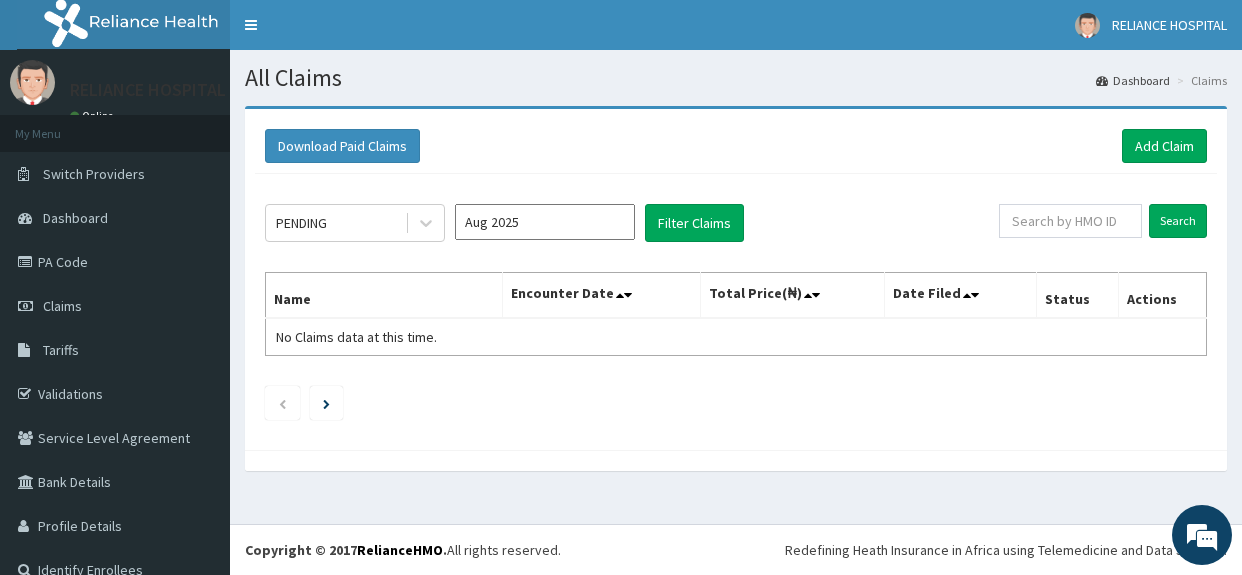 scroll, scrollTop: 0, scrollLeft: 0, axis: both 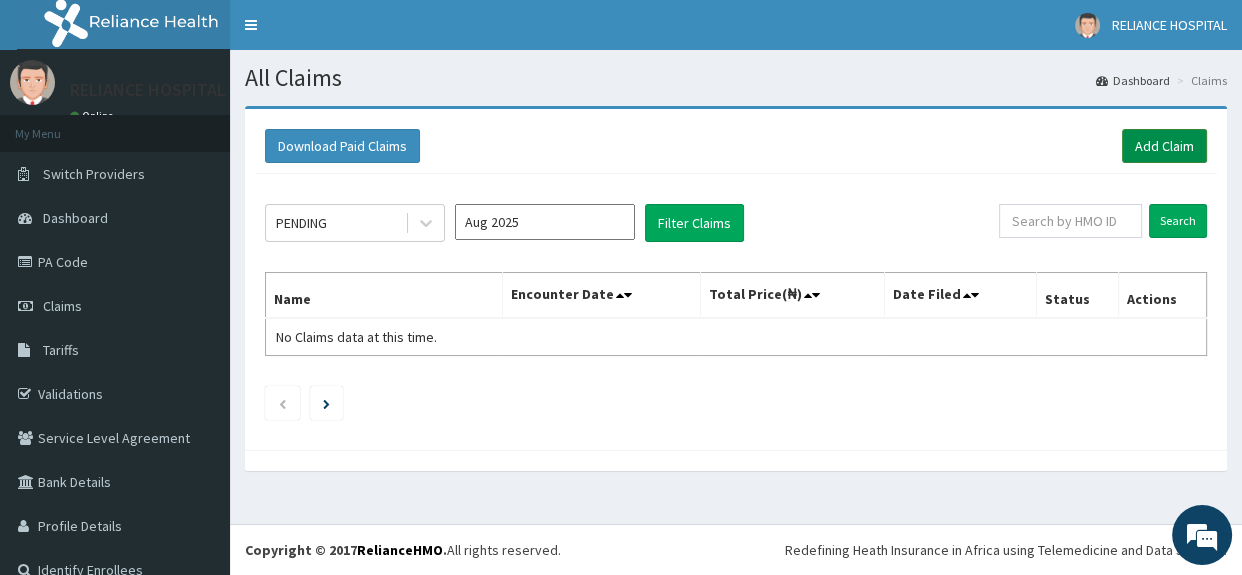 click on "Add Claim" at bounding box center [1164, 146] 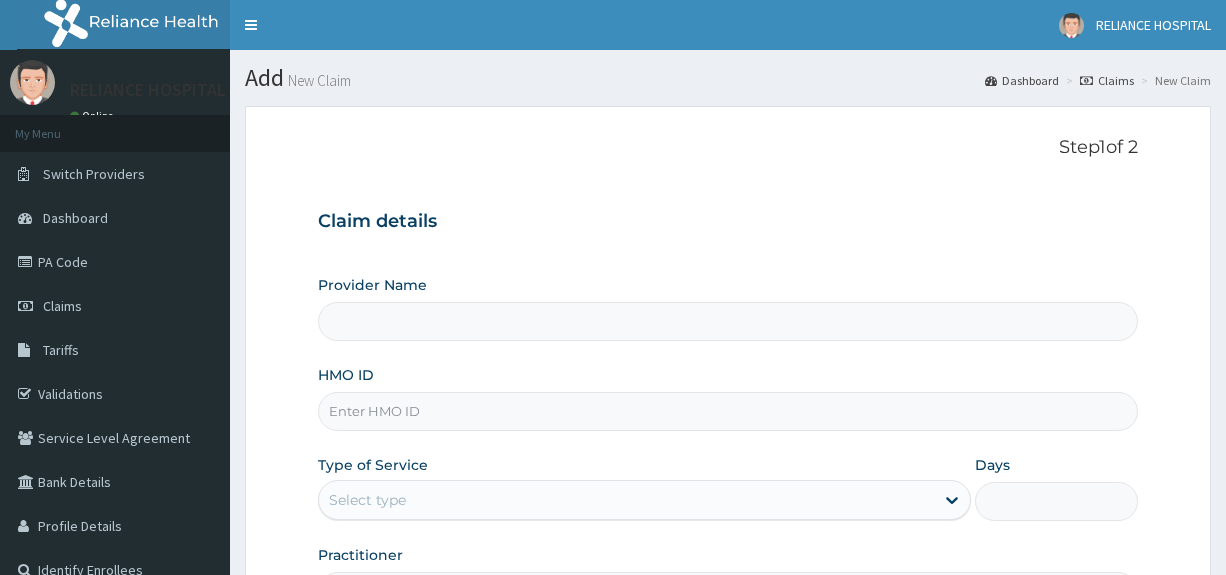 scroll, scrollTop: 0, scrollLeft: 0, axis: both 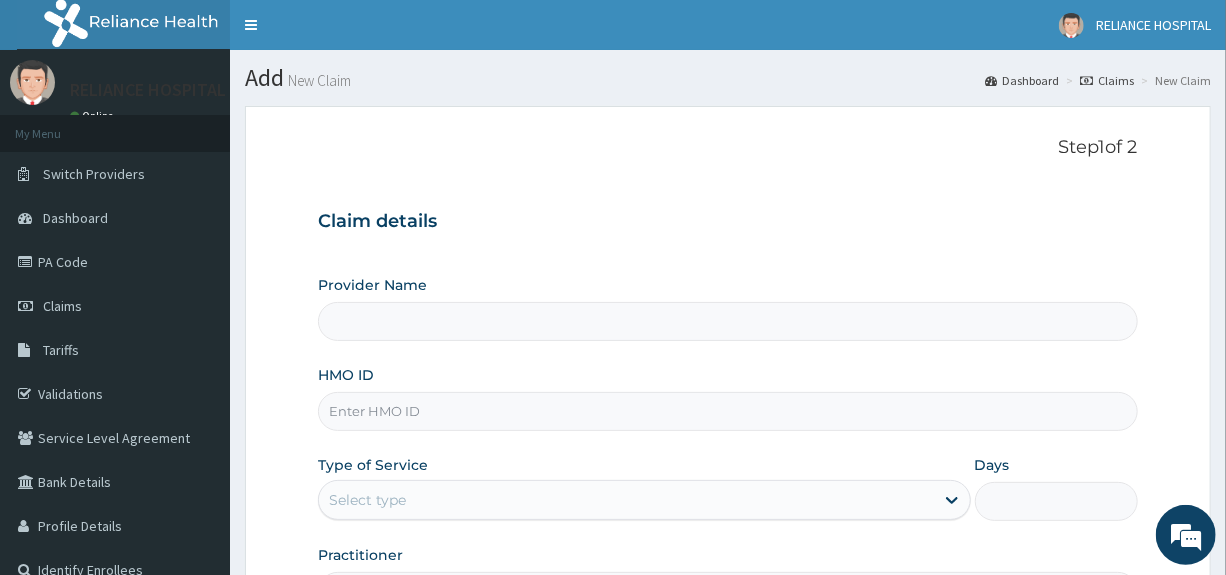type on "RELIANCE CLINIC AND MATERNITY" 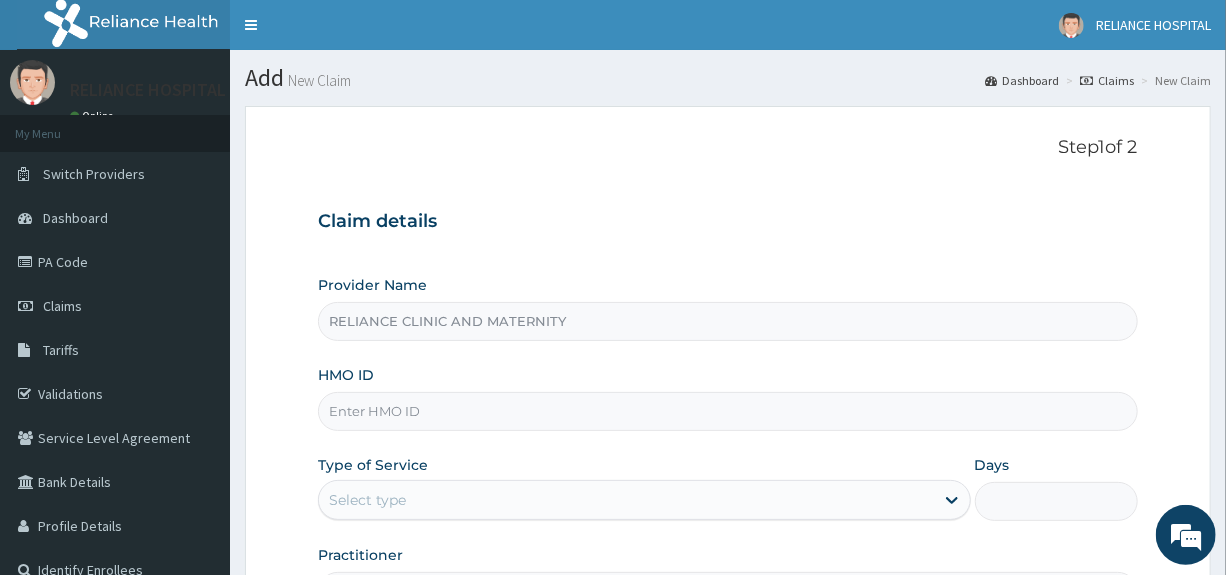 click on "HMO ID" at bounding box center (727, 411) 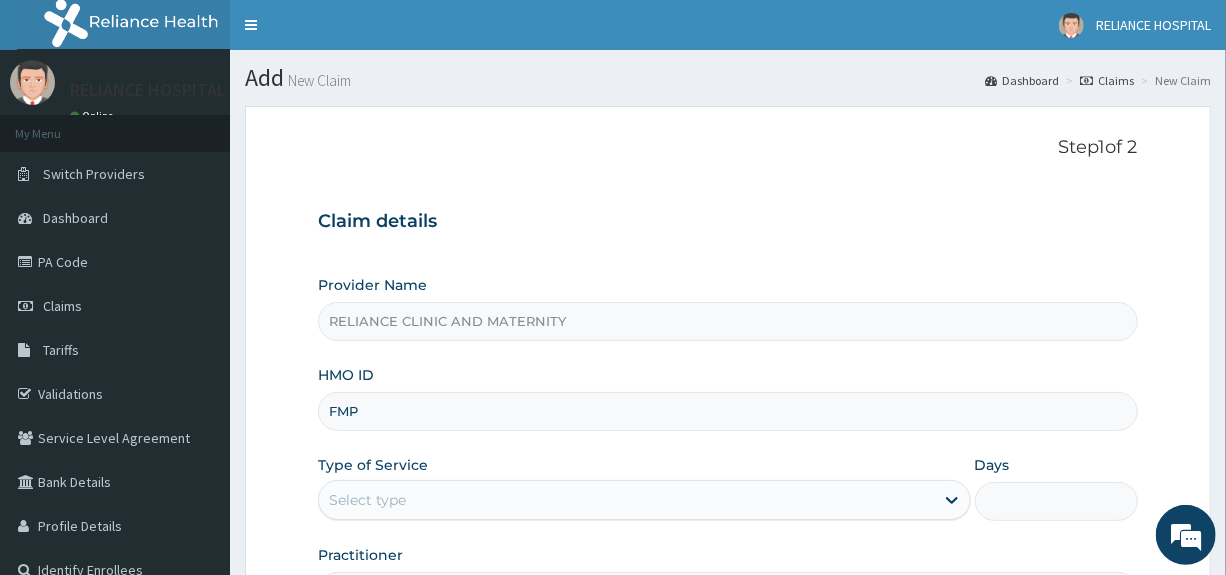 type on "FMP/10235/A" 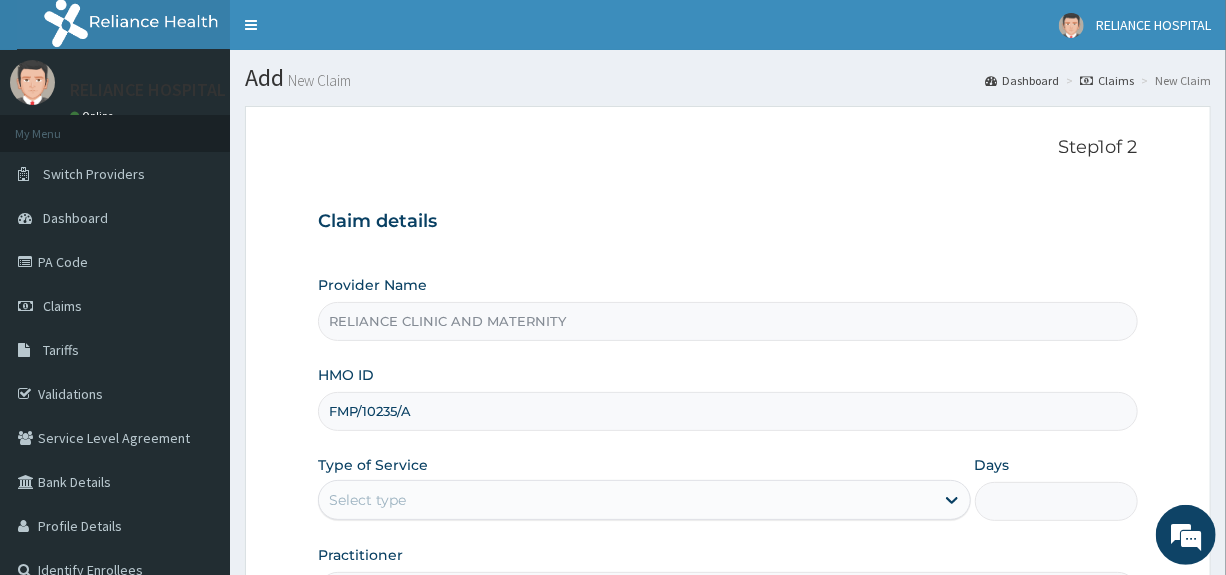 scroll, scrollTop: 0, scrollLeft: 0, axis: both 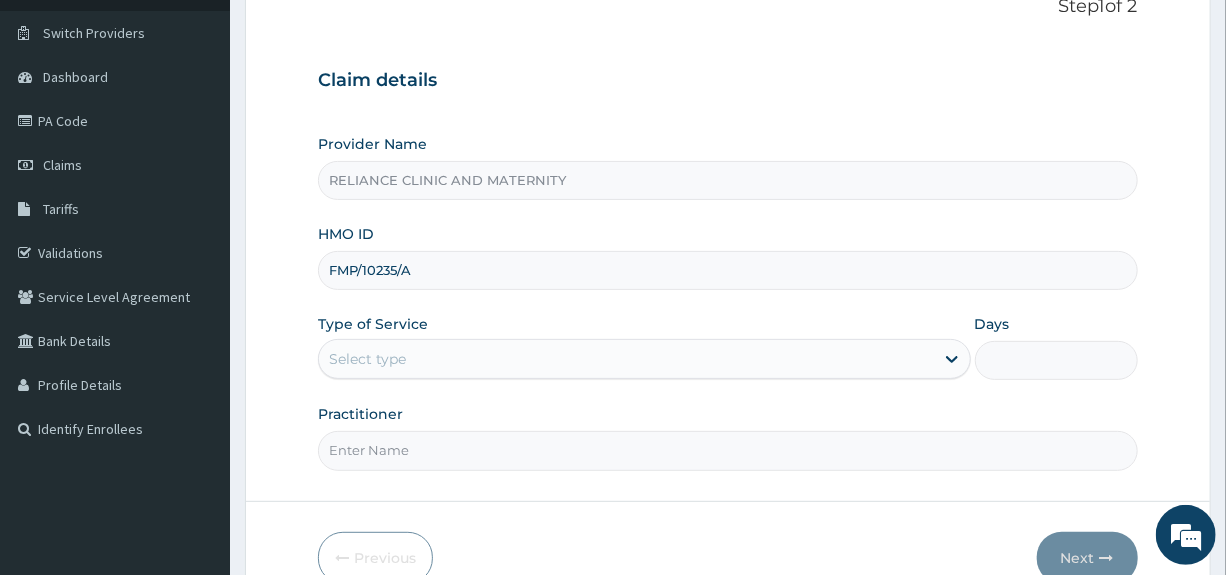 click on "Select type" at bounding box center [626, 359] 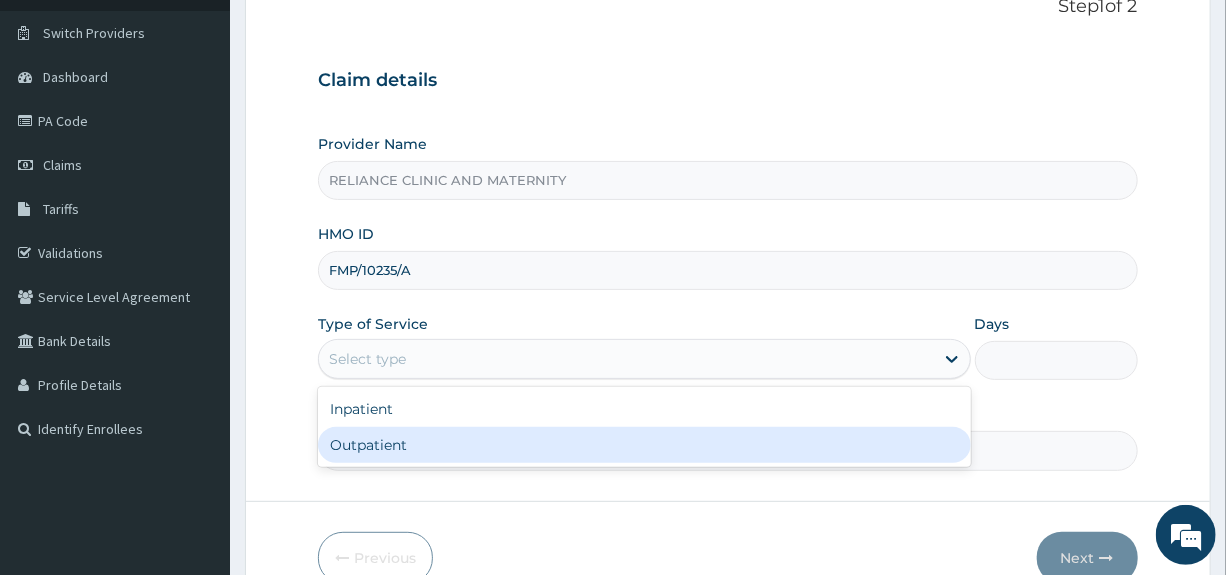 click on "Outpatient" at bounding box center (644, 445) 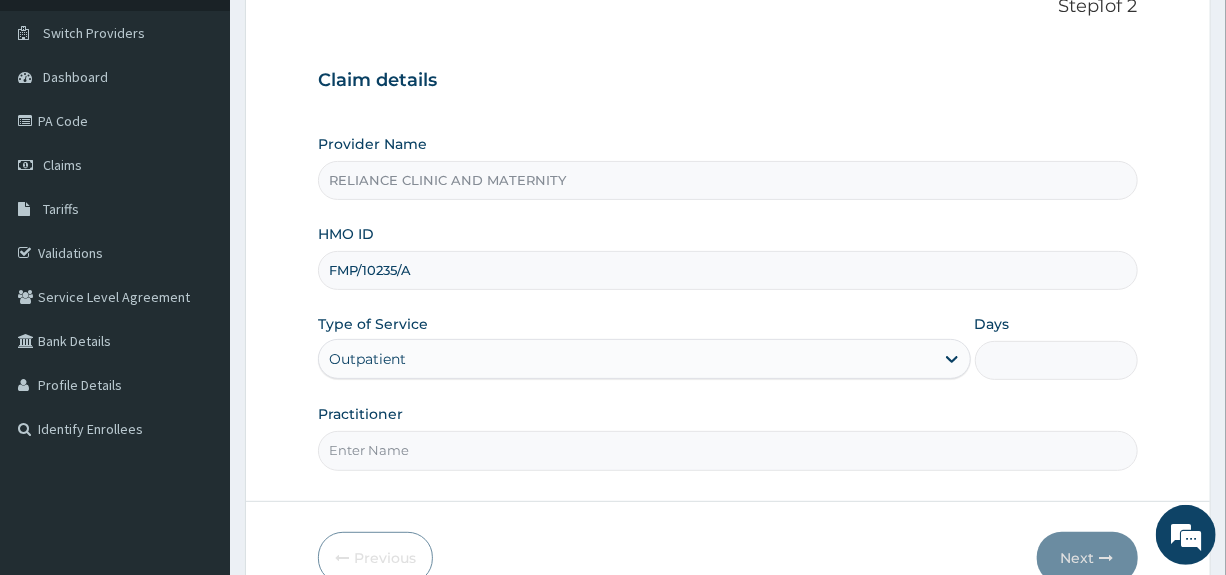 type on "1" 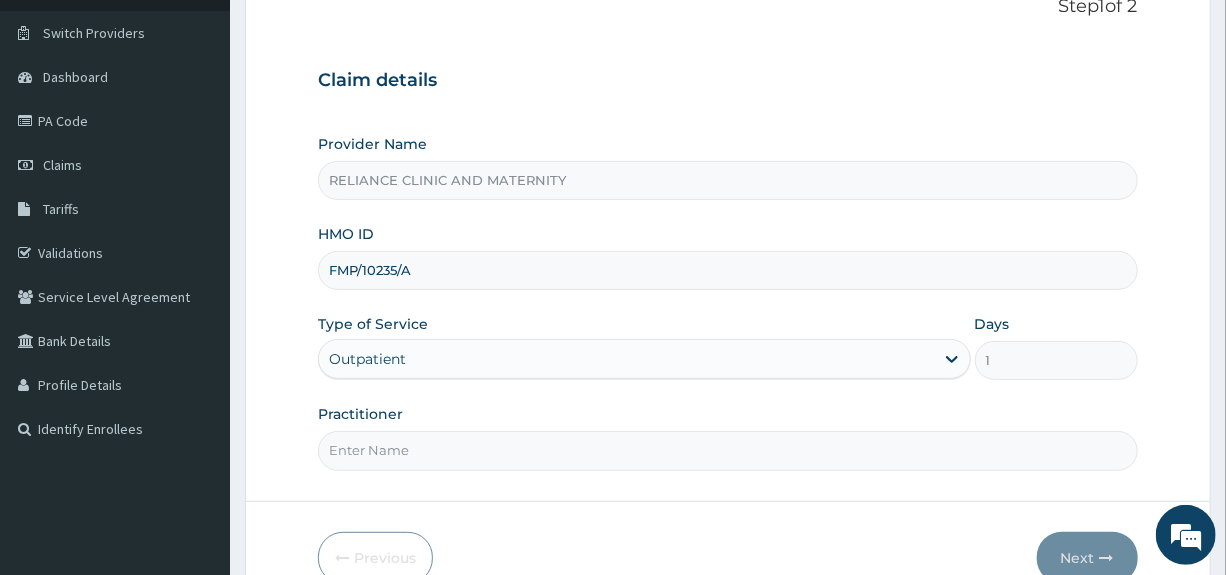 scroll, scrollTop: 244, scrollLeft: 0, axis: vertical 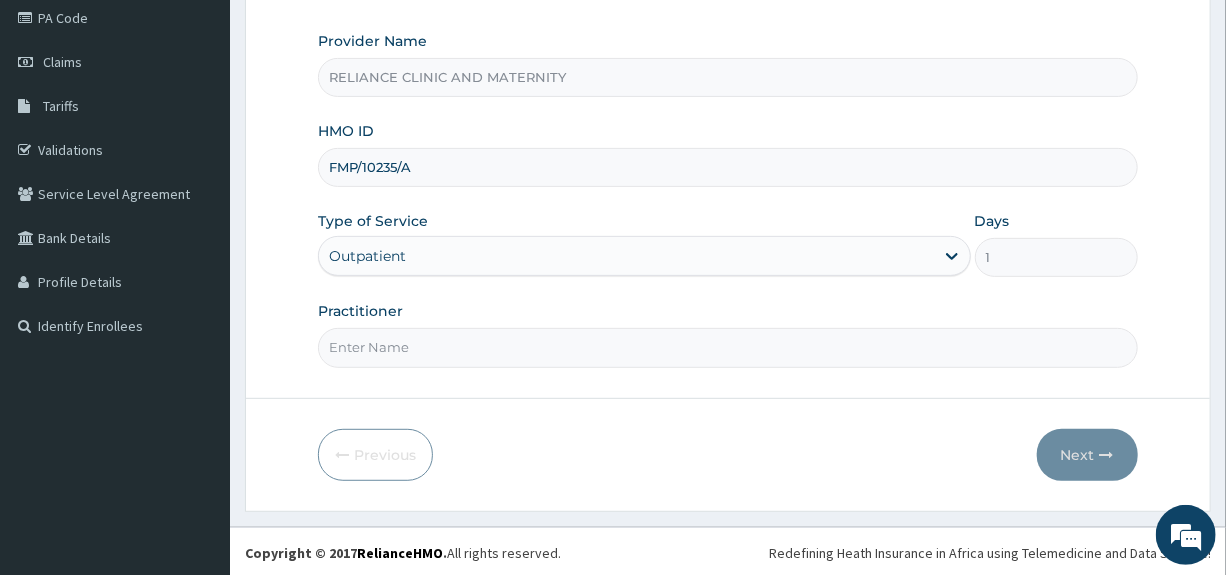 click on "Practitioner" at bounding box center [727, 347] 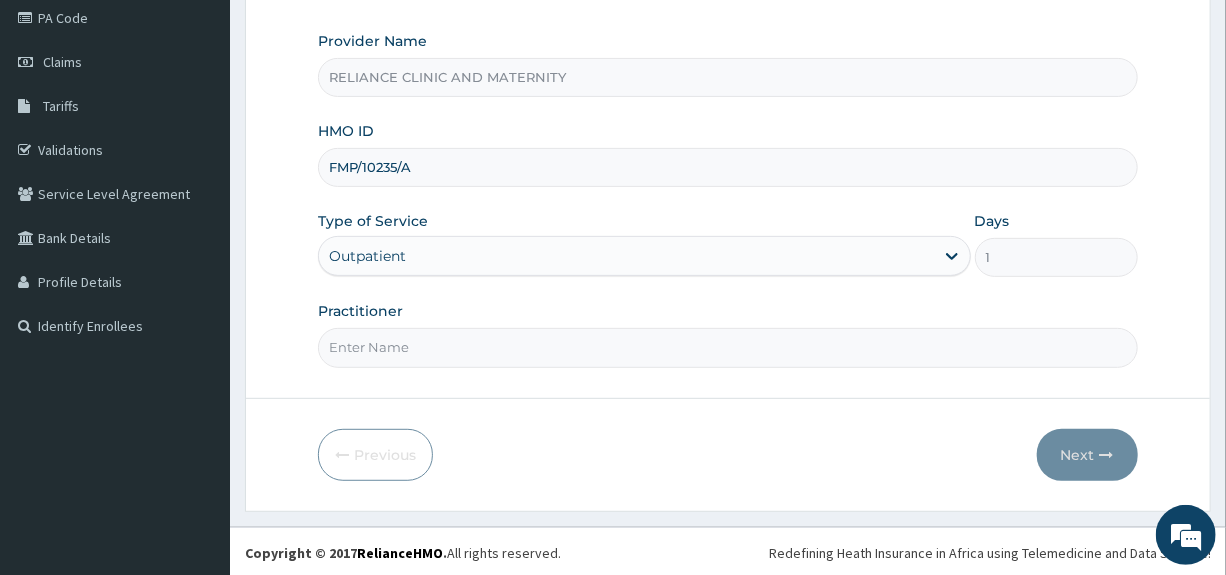 type on "Dr Ibrahim" 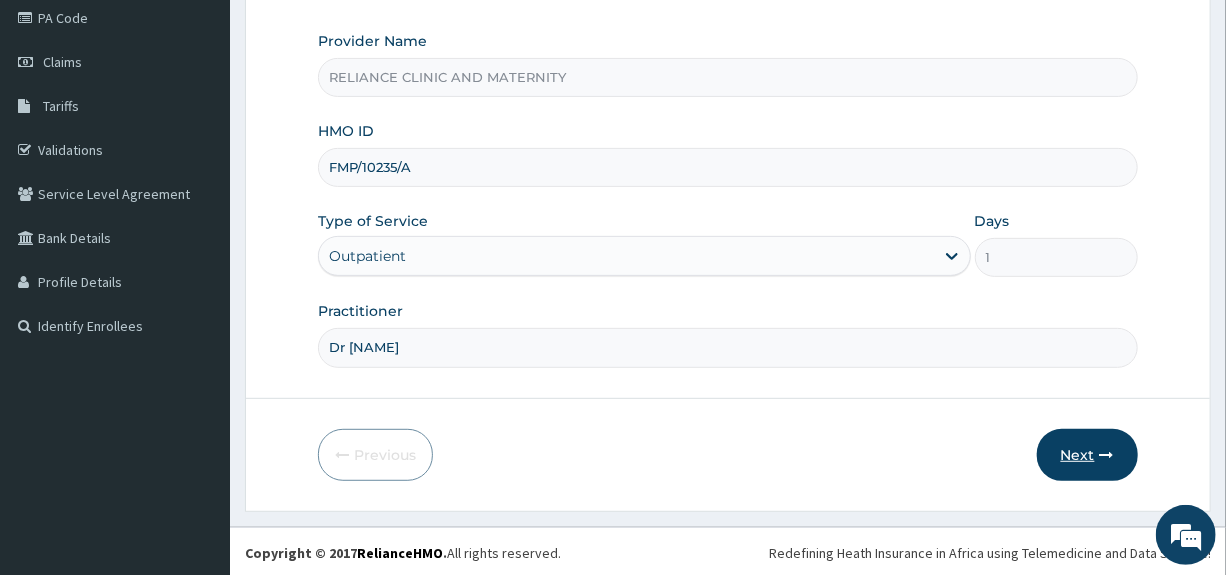 click on "Next" at bounding box center [1087, 455] 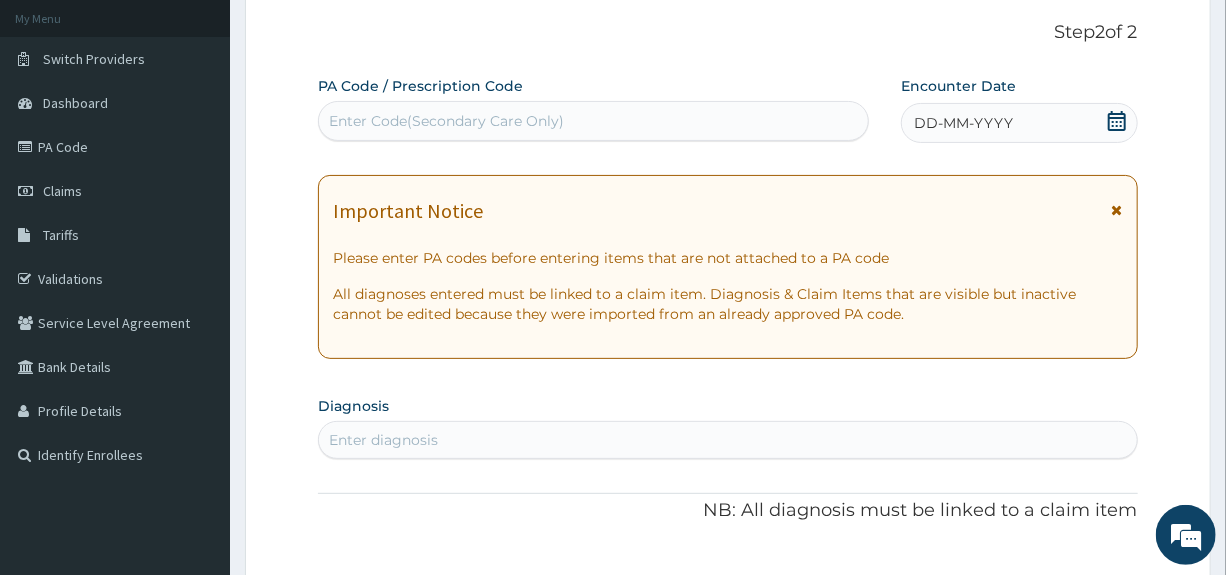 scroll, scrollTop: 24, scrollLeft: 0, axis: vertical 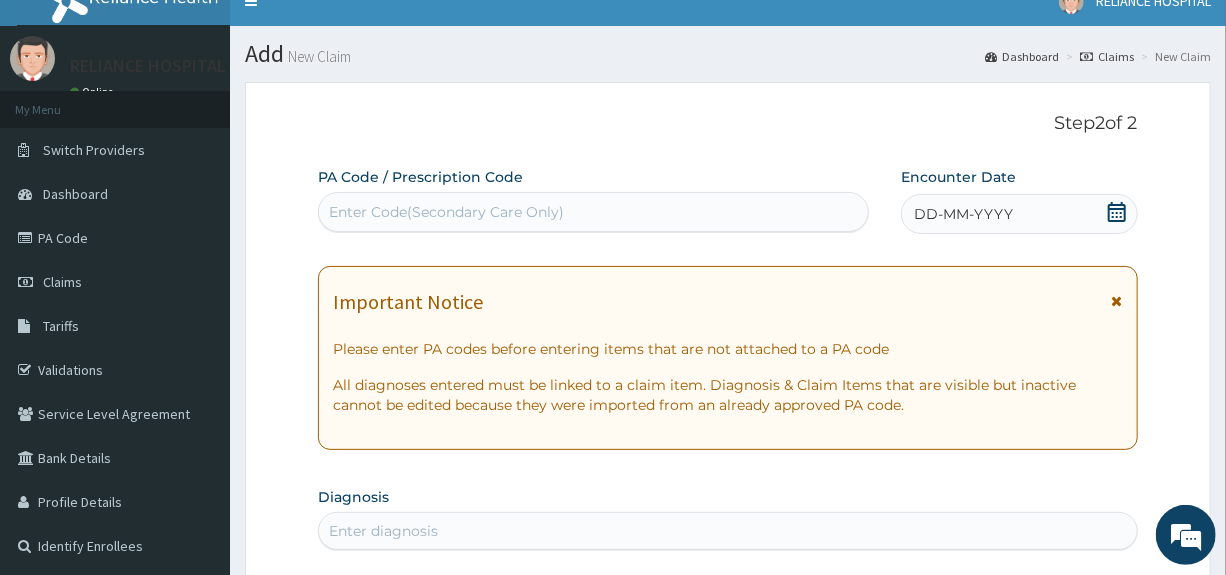 click 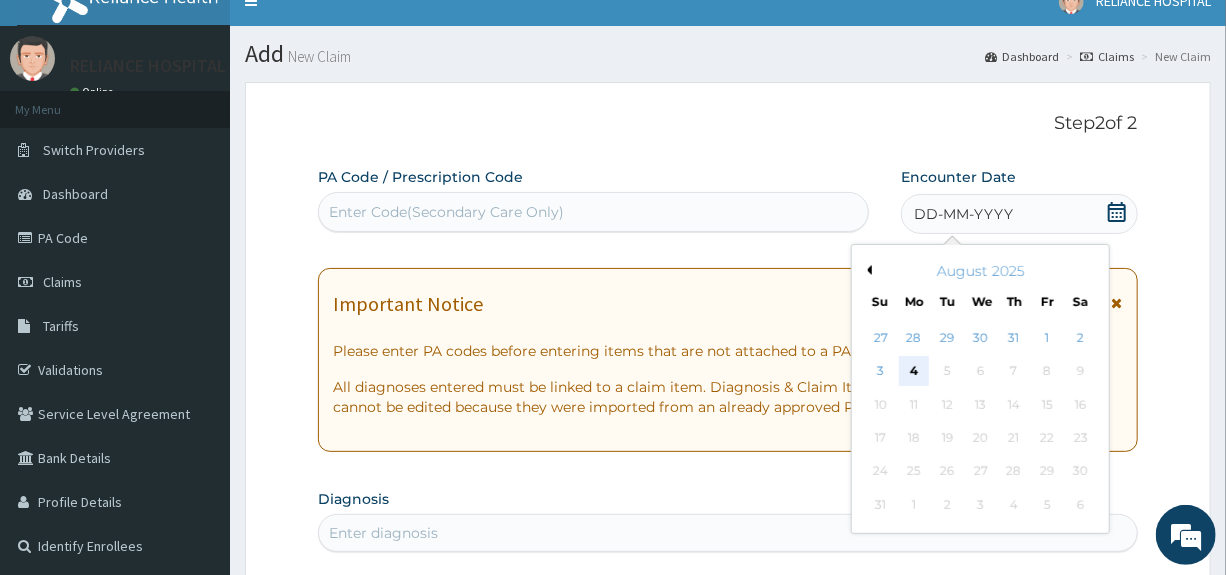 click on "4" at bounding box center [914, 372] 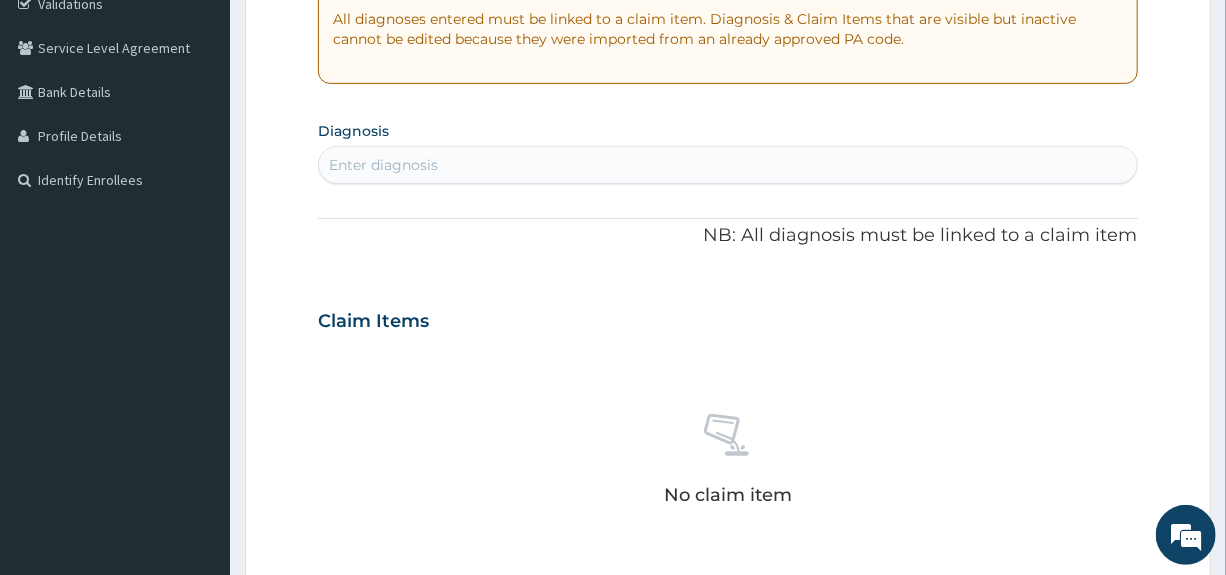scroll, scrollTop: 402, scrollLeft: 0, axis: vertical 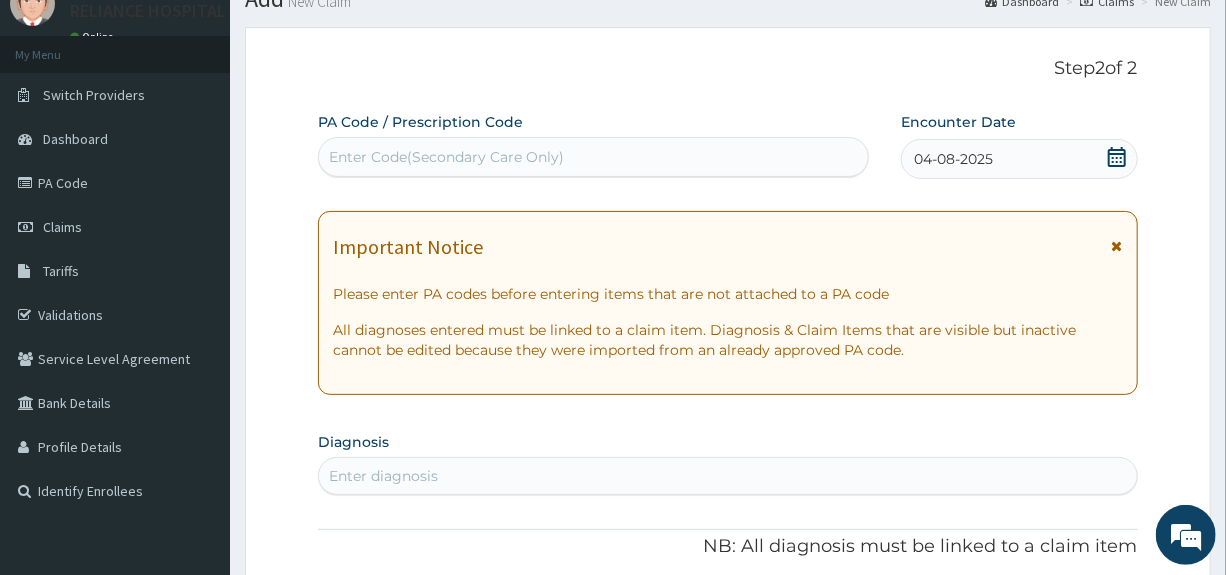 click 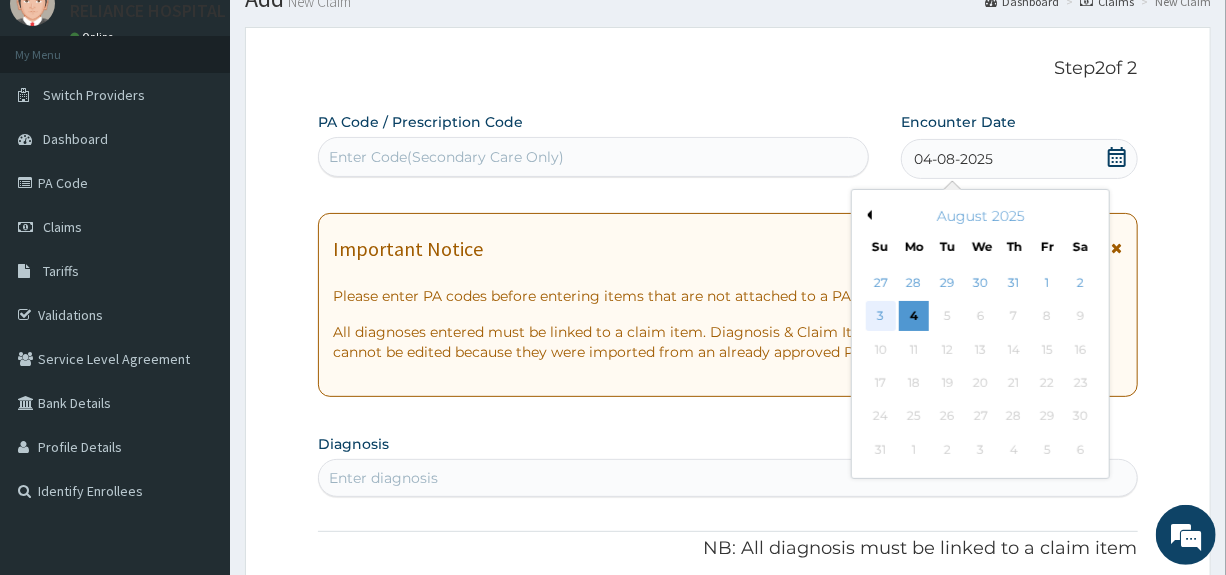 click on "3" at bounding box center [881, 317] 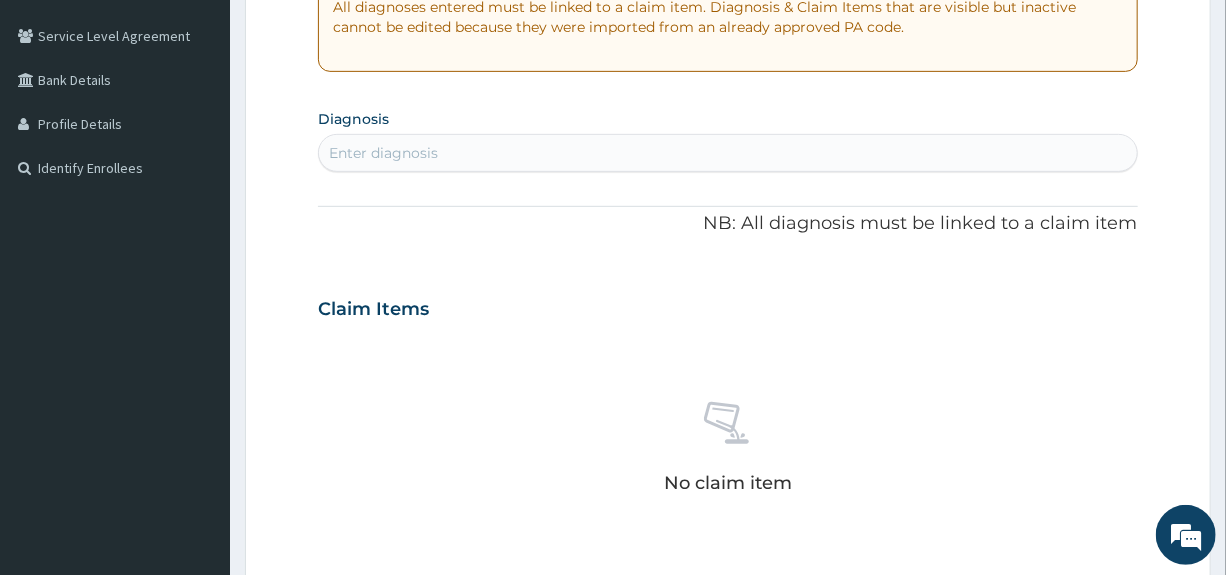 scroll, scrollTop: 443, scrollLeft: 0, axis: vertical 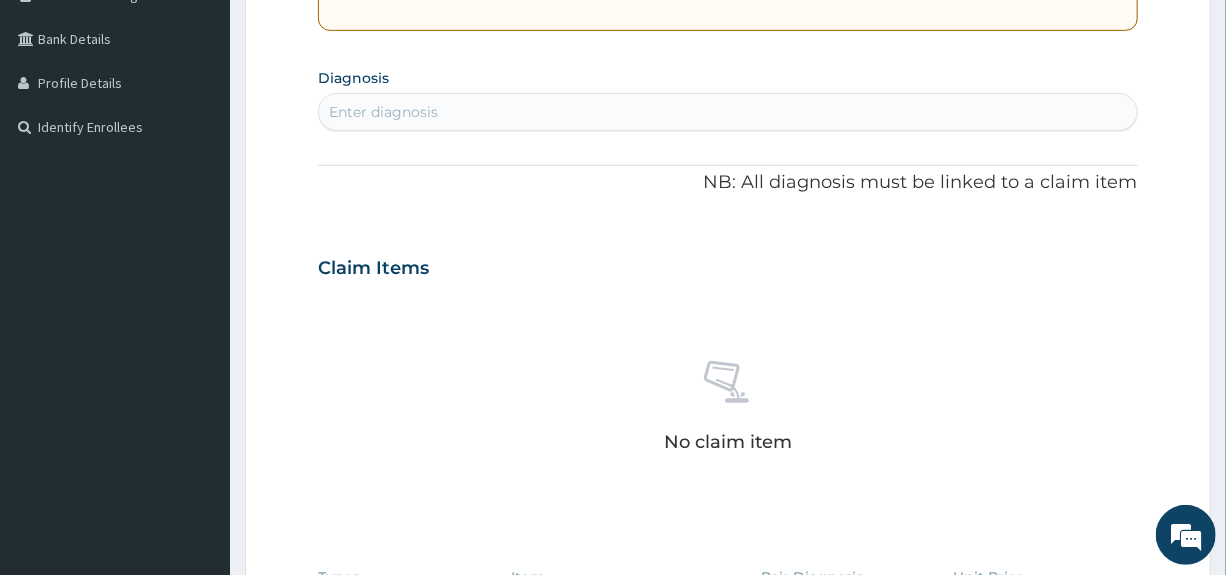 click on "Enter diagnosis" at bounding box center [727, 112] 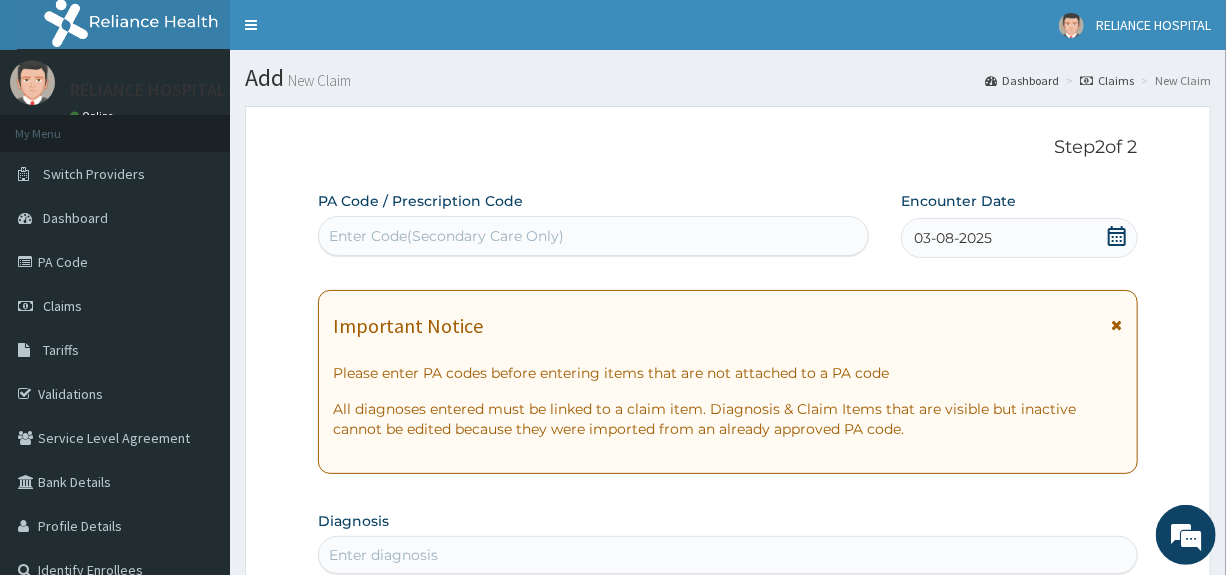 click 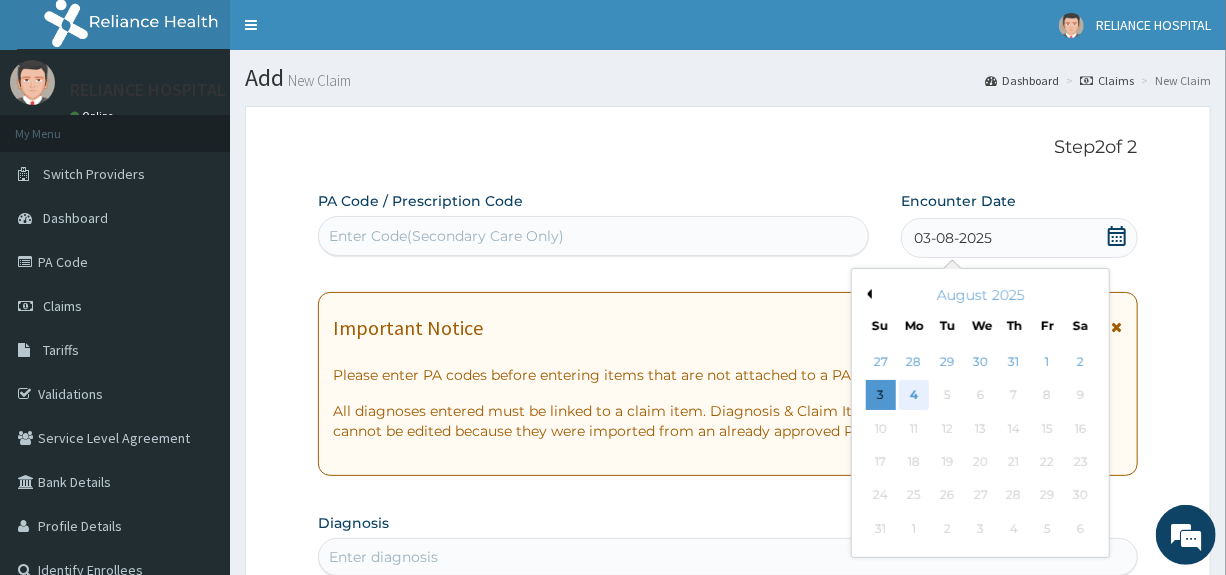 click on "4" at bounding box center (914, 396) 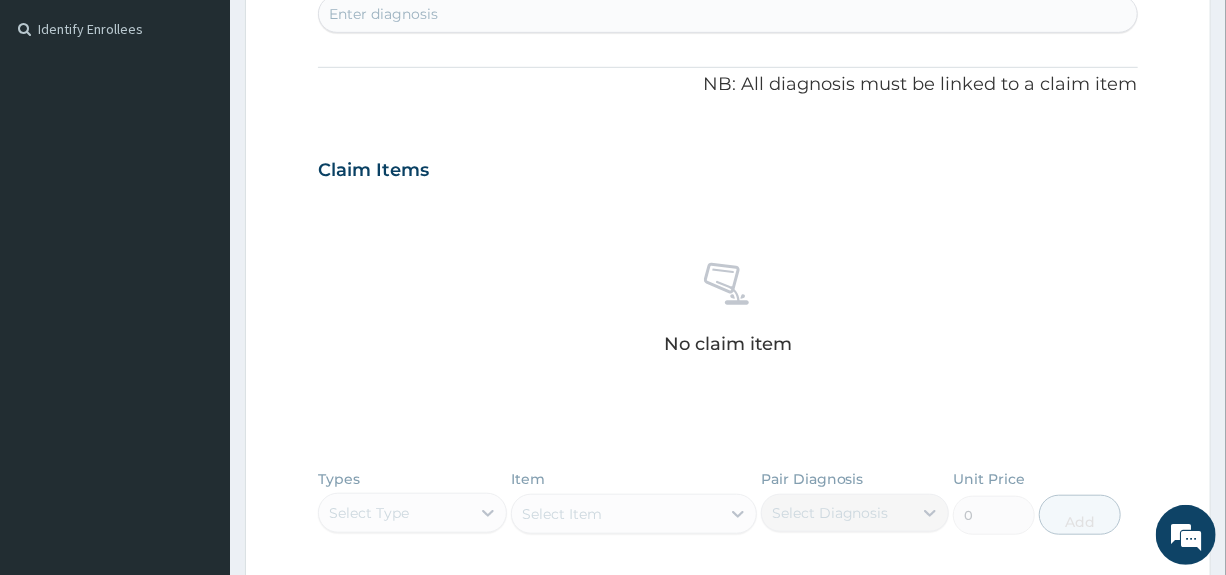 scroll, scrollTop: 555, scrollLeft: 0, axis: vertical 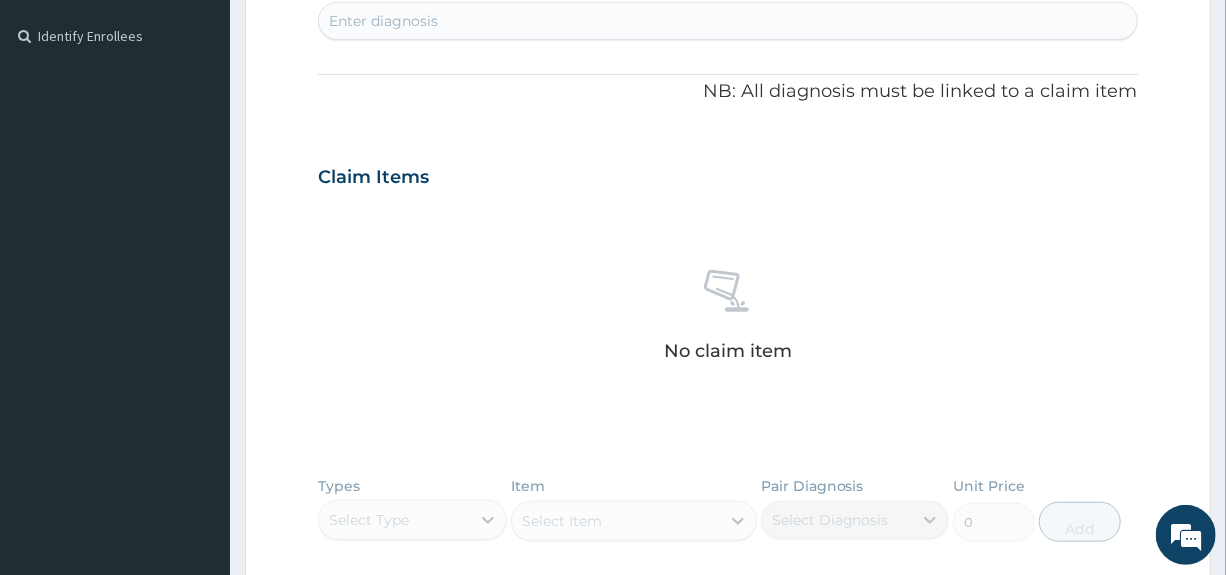 click on "Enter diagnosis" at bounding box center (383, 21) 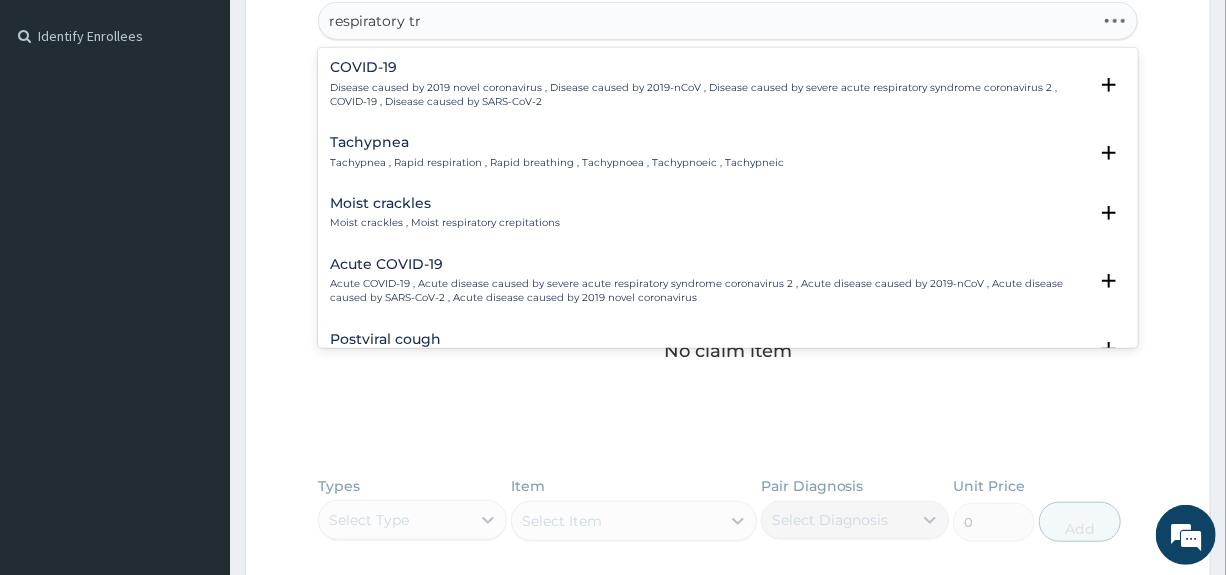 type on "respiratory tra" 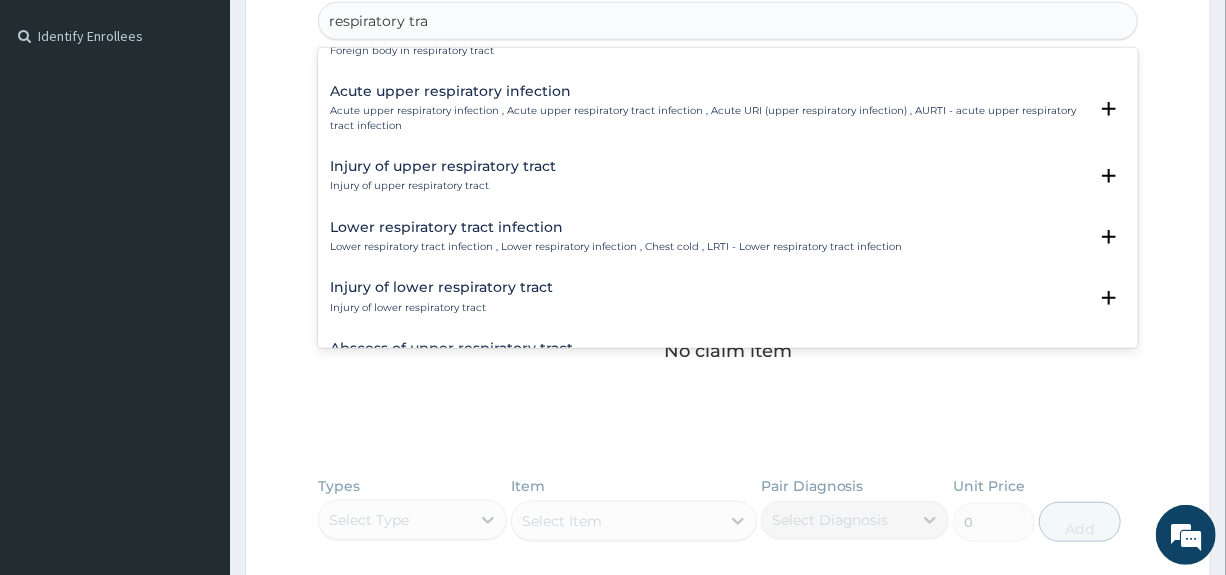 scroll, scrollTop: 754, scrollLeft: 0, axis: vertical 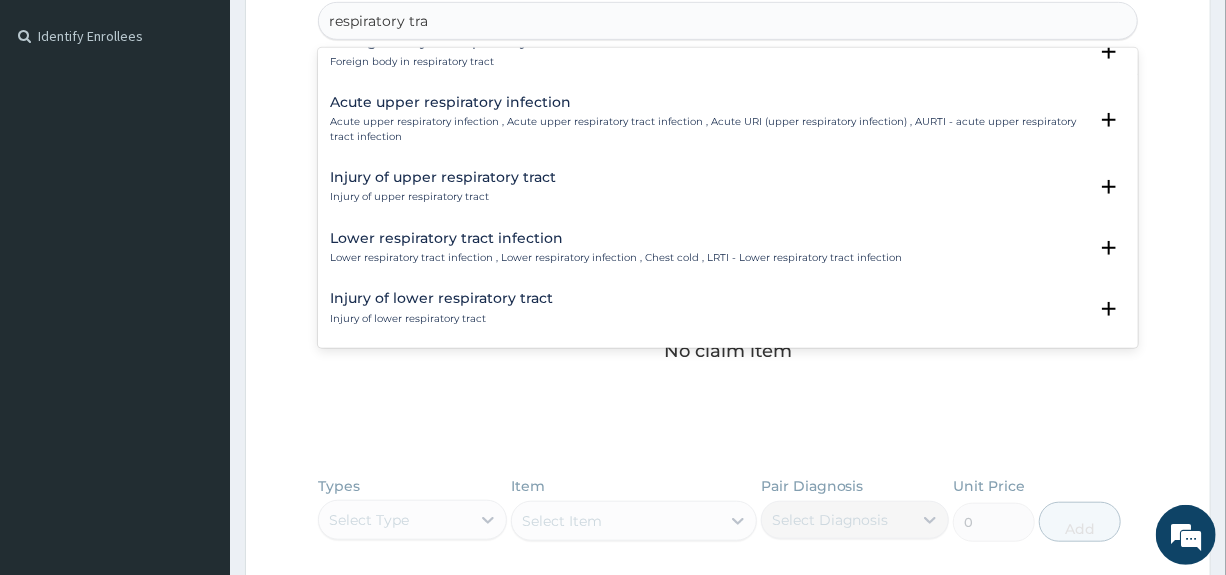 click on "Acute upper respiratory infection , Acute upper respiratory tract infection , Acute URI (upper respiratory infection) , AURTI - acute upper respiratory tract infection" at bounding box center [708, 129] 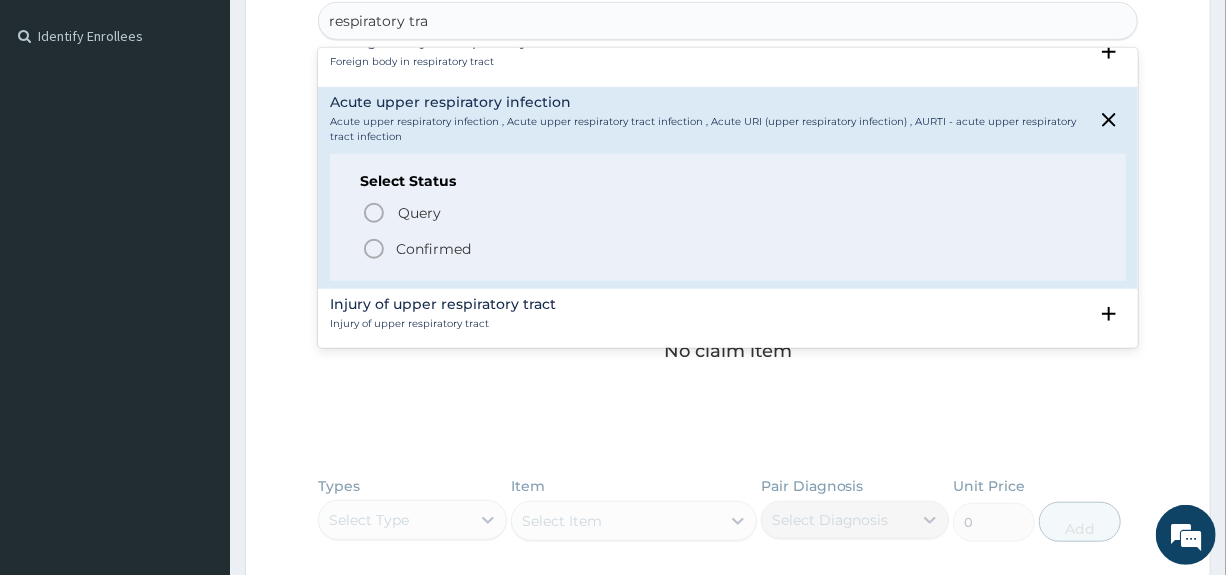 click on "Confirmed" at bounding box center (433, 249) 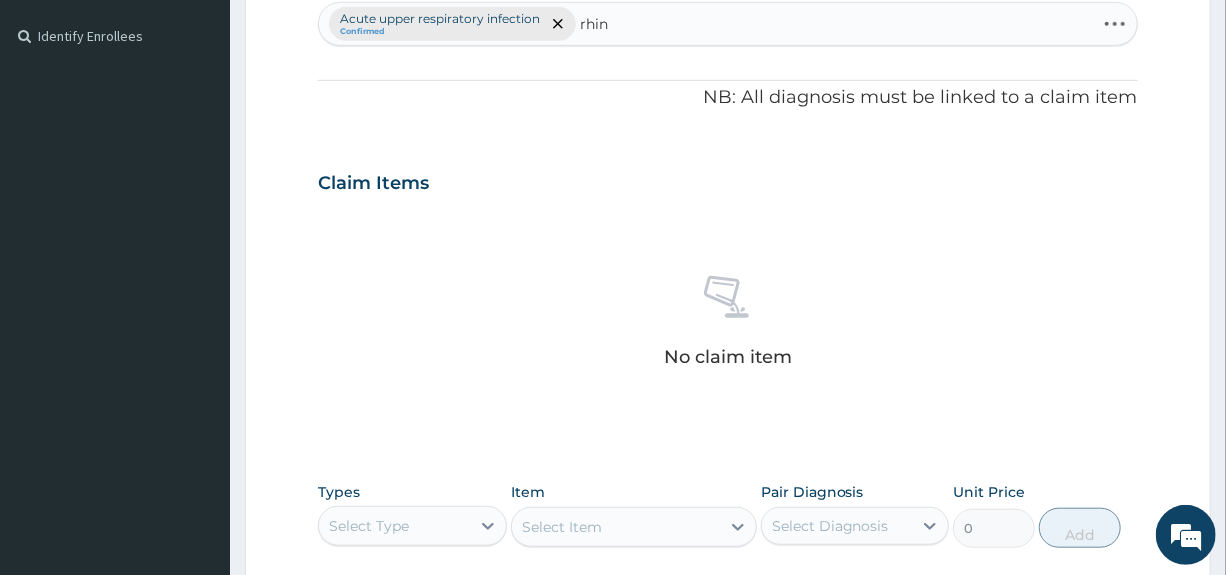type on "rhini" 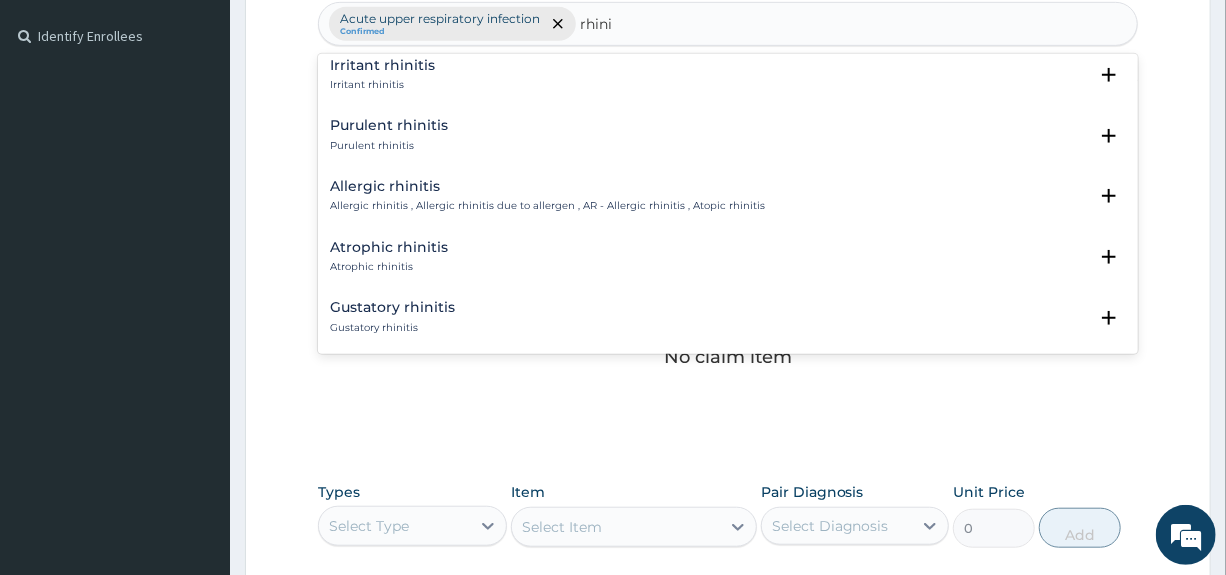 scroll, scrollTop: 539, scrollLeft: 0, axis: vertical 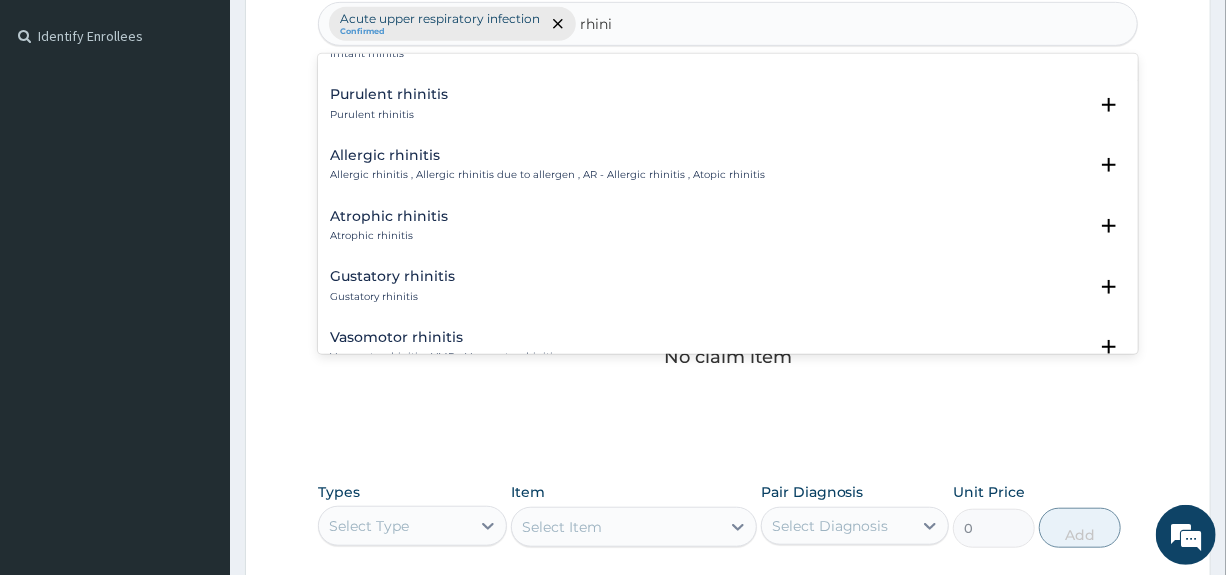 click on "Allergic rhinitis" at bounding box center [547, 155] 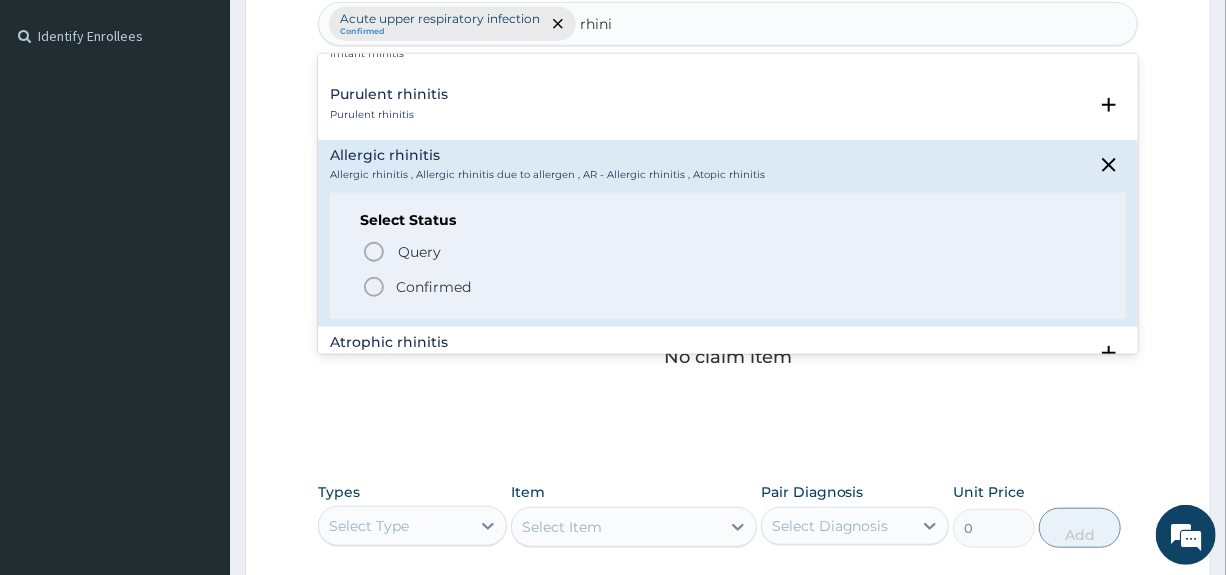 click on "Confirmed" at bounding box center [433, 287] 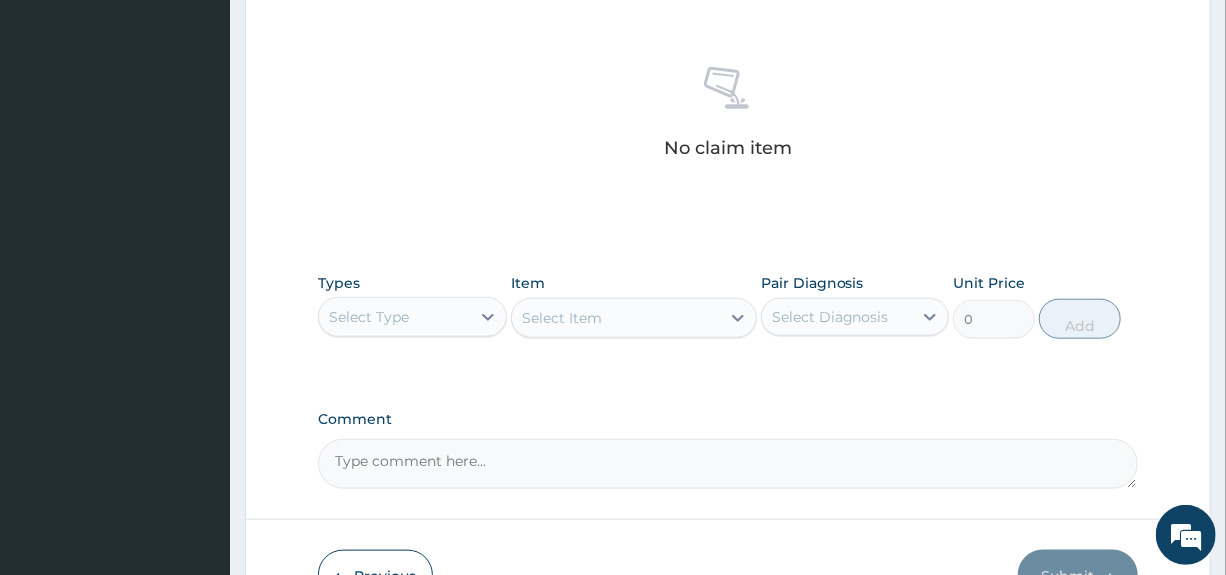 scroll, scrollTop: 834, scrollLeft: 0, axis: vertical 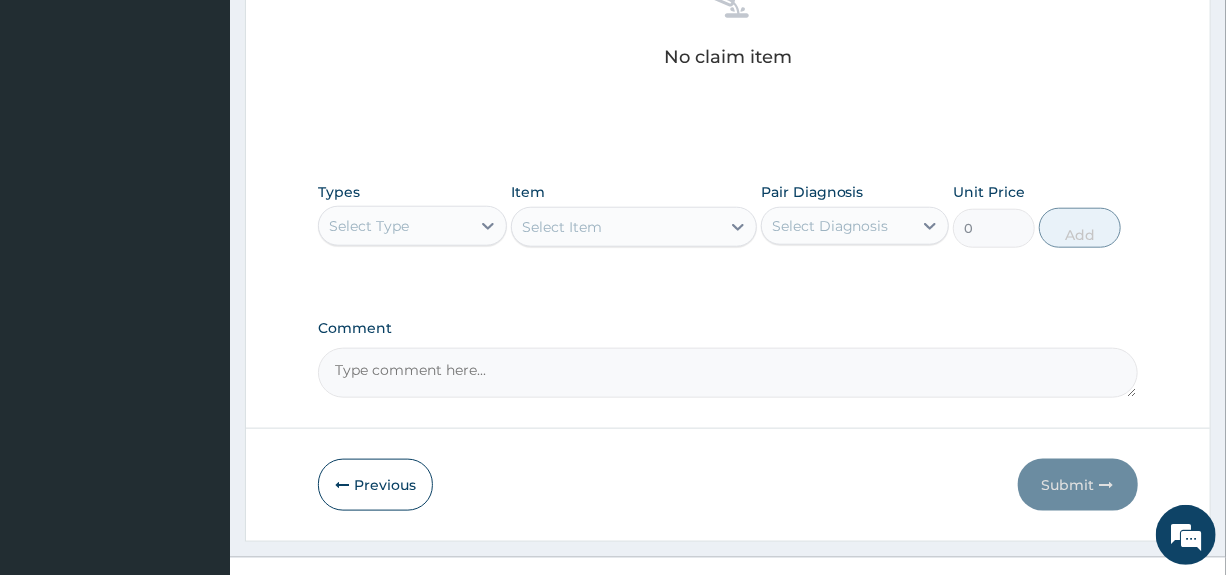 click on "Select Type" at bounding box center [394, 226] 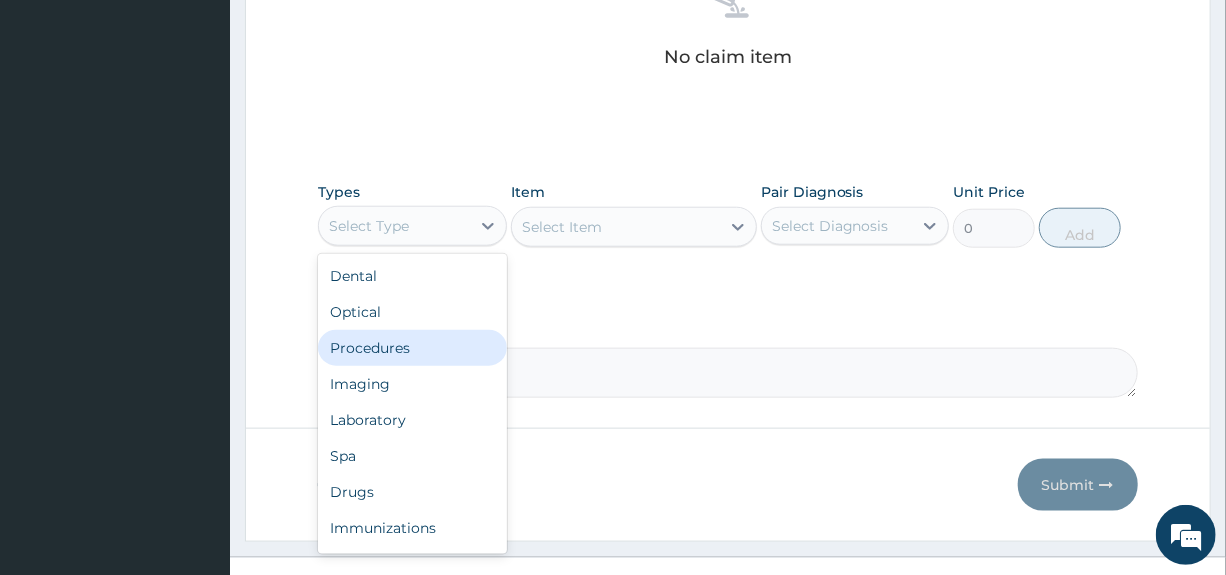 click on "Procedures" at bounding box center [412, 348] 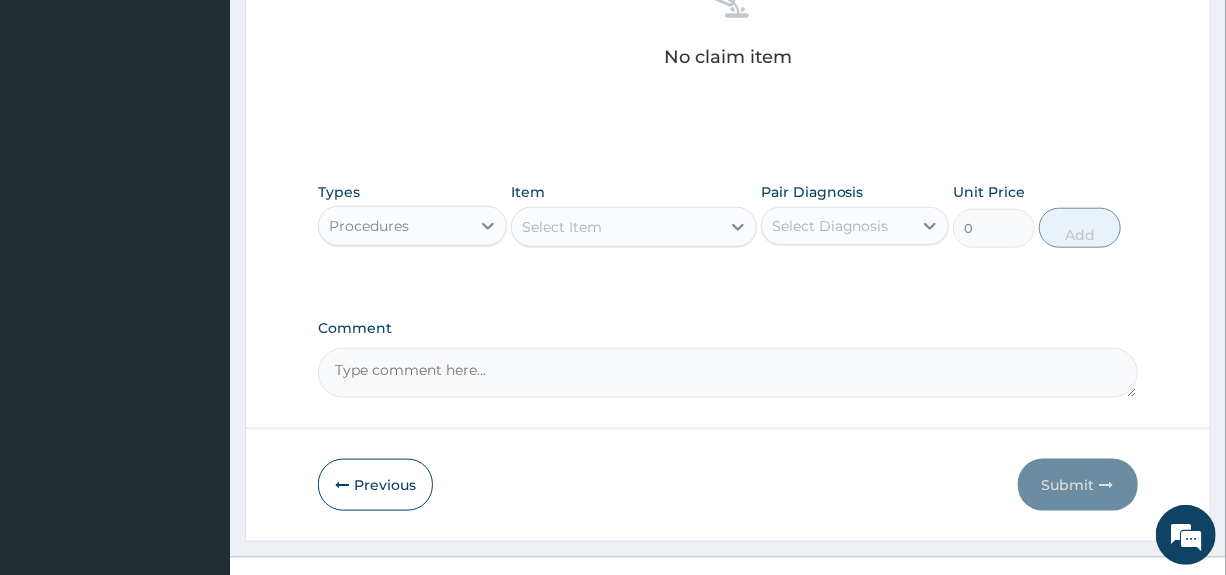 click on "Select Item" at bounding box center (616, 227) 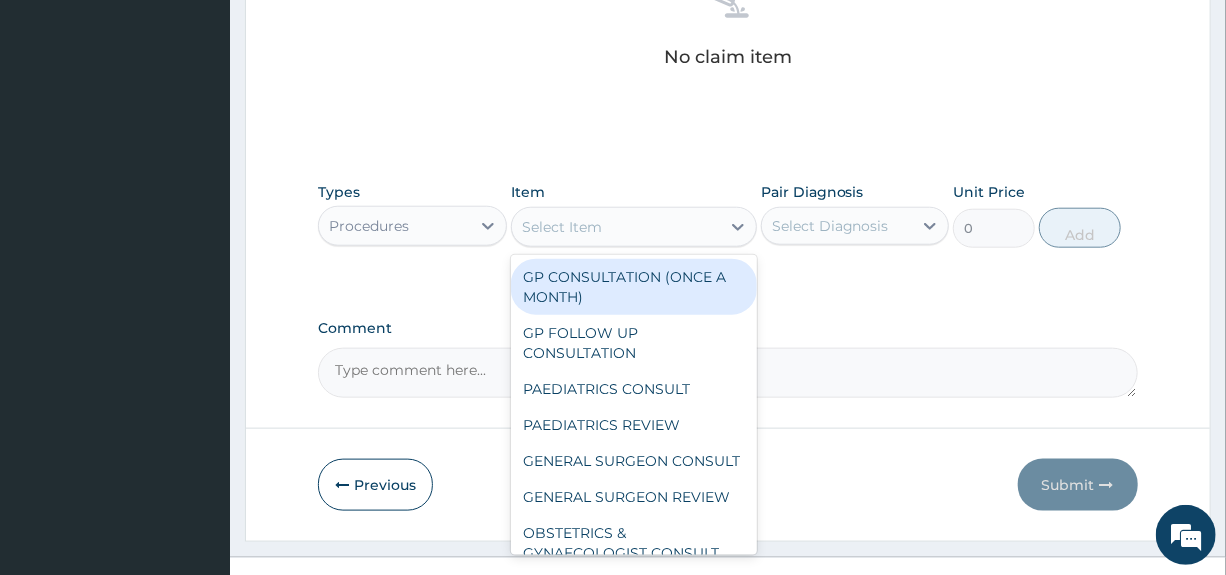 click on "GP CONSULTATION (ONCE A MONTH)" at bounding box center [634, 287] 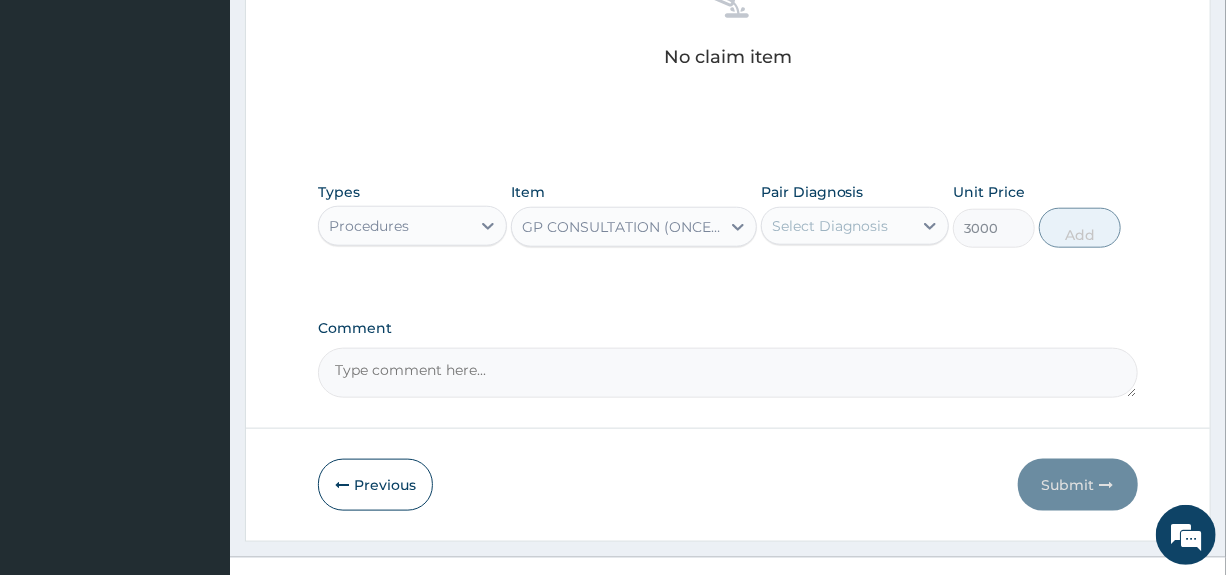 click on "Select Diagnosis" at bounding box center [830, 226] 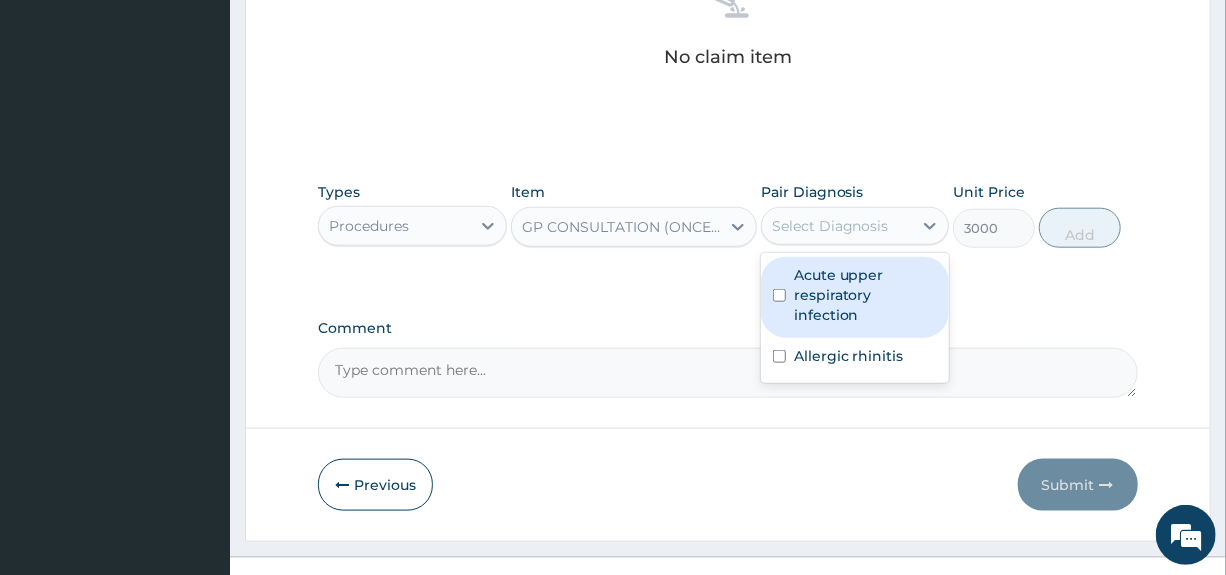 click on "Acute upper respiratory infection" at bounding box center [865, 295] 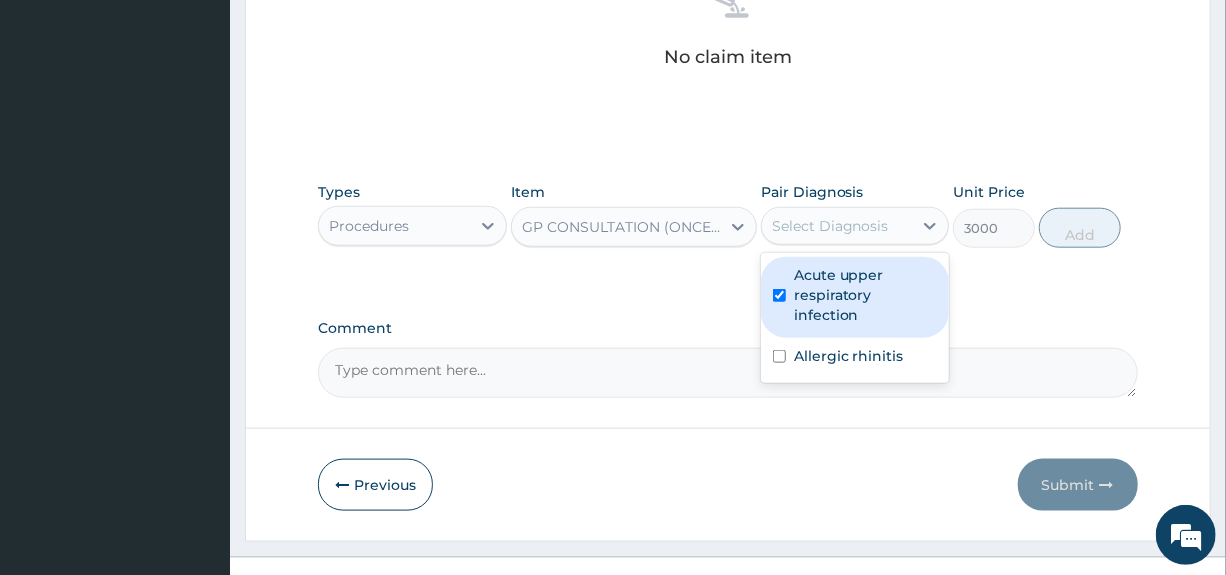 checkbox on "true" 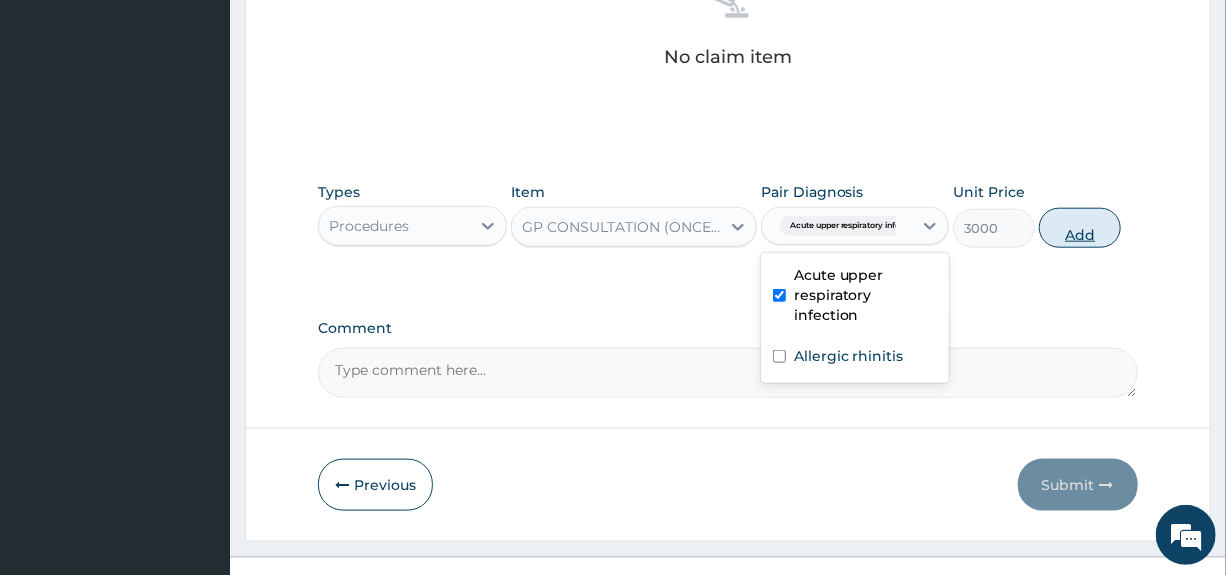 click on "Add" at bounding box center [1080, 228] 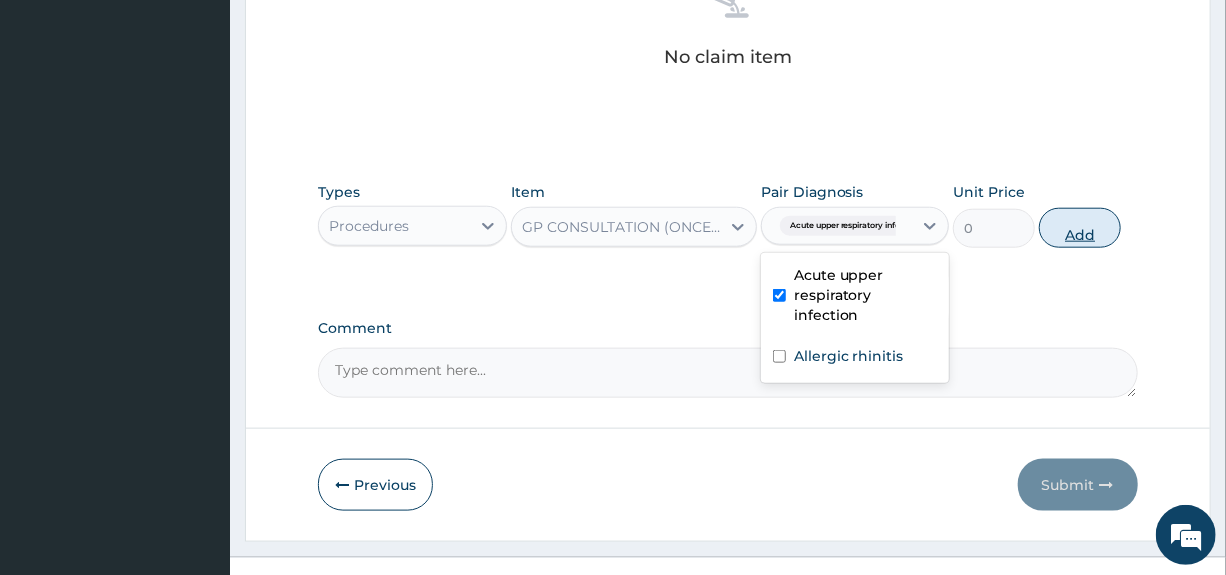 scroll, scrollTop: 785, scrollLeft: 0, axis: vertical 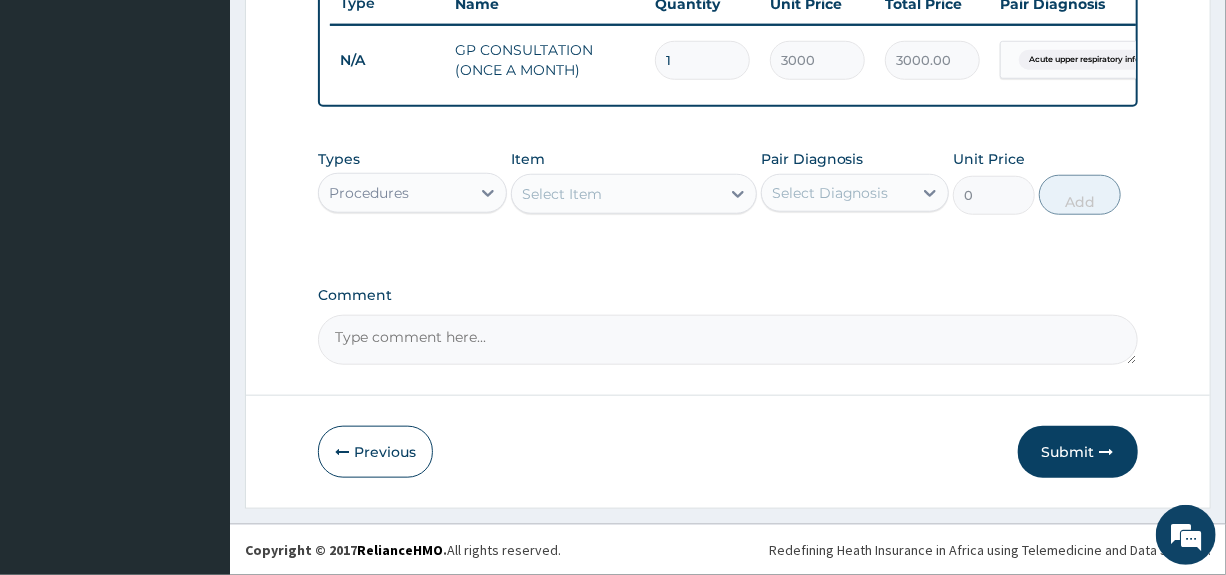 click on "Procedures" at bounding box center [394, 193] 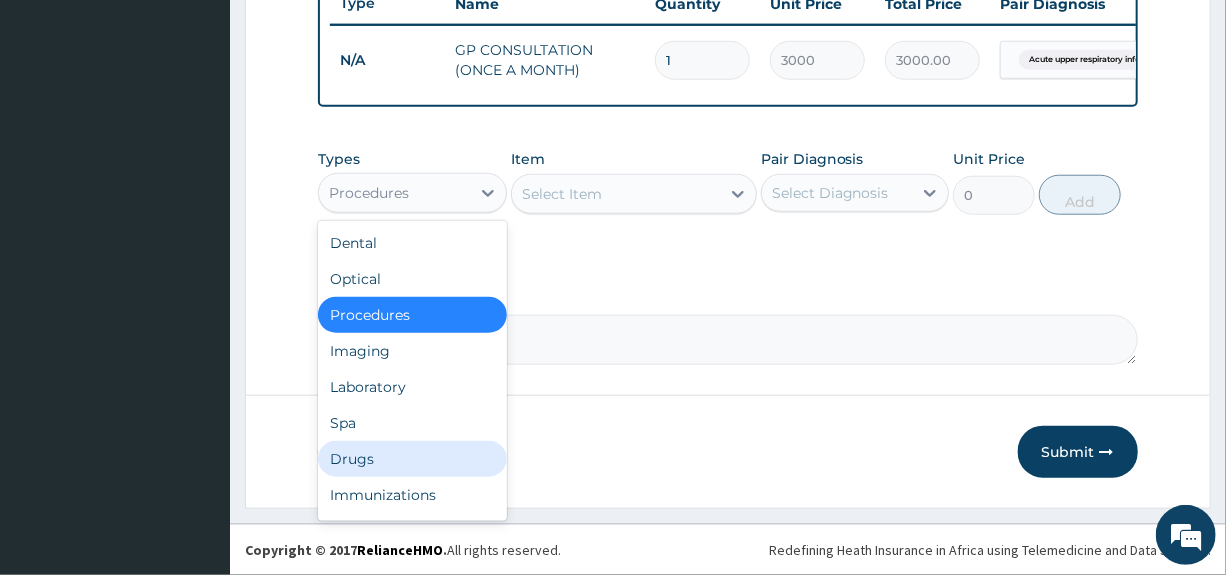 click on "Drugs" at bounding box center (412, 459) 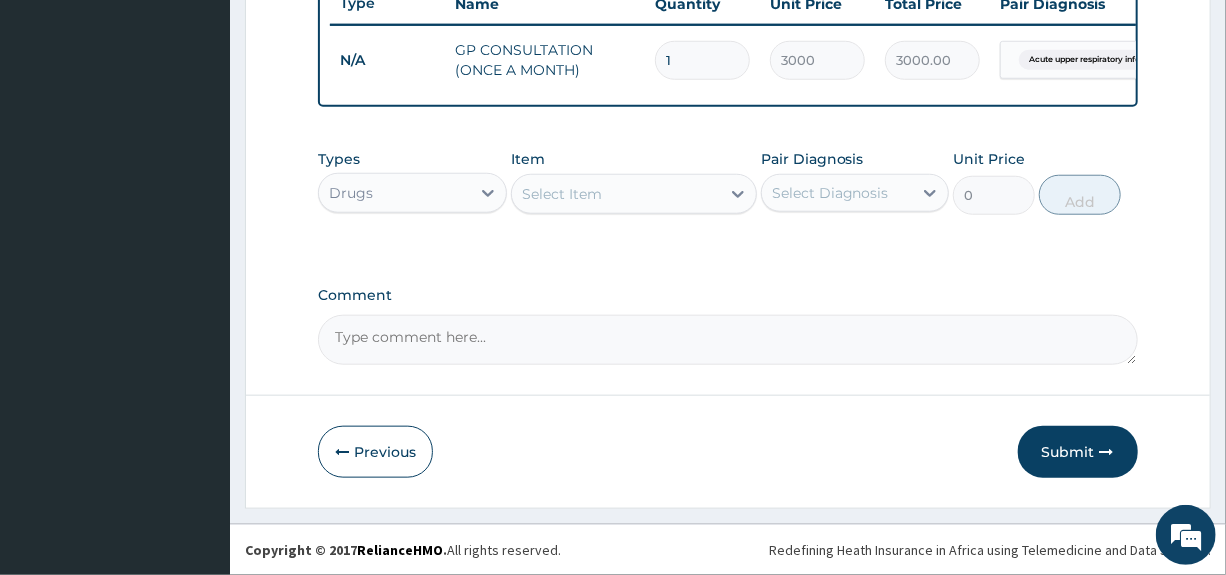 click on "Select Item" at bounding box center (616, 194) 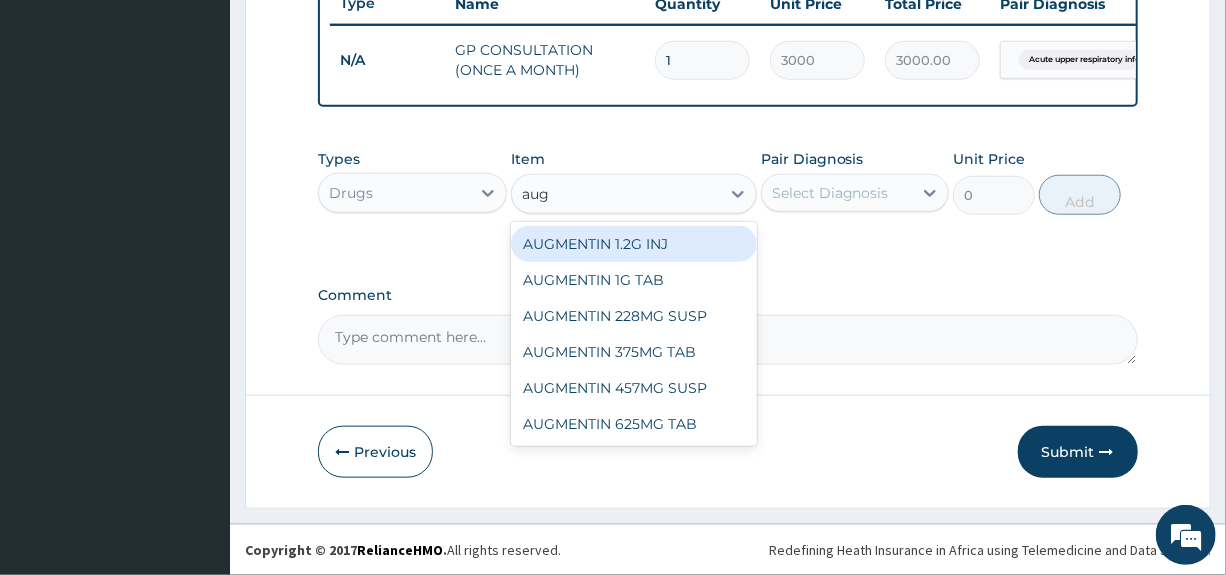type on "augm" 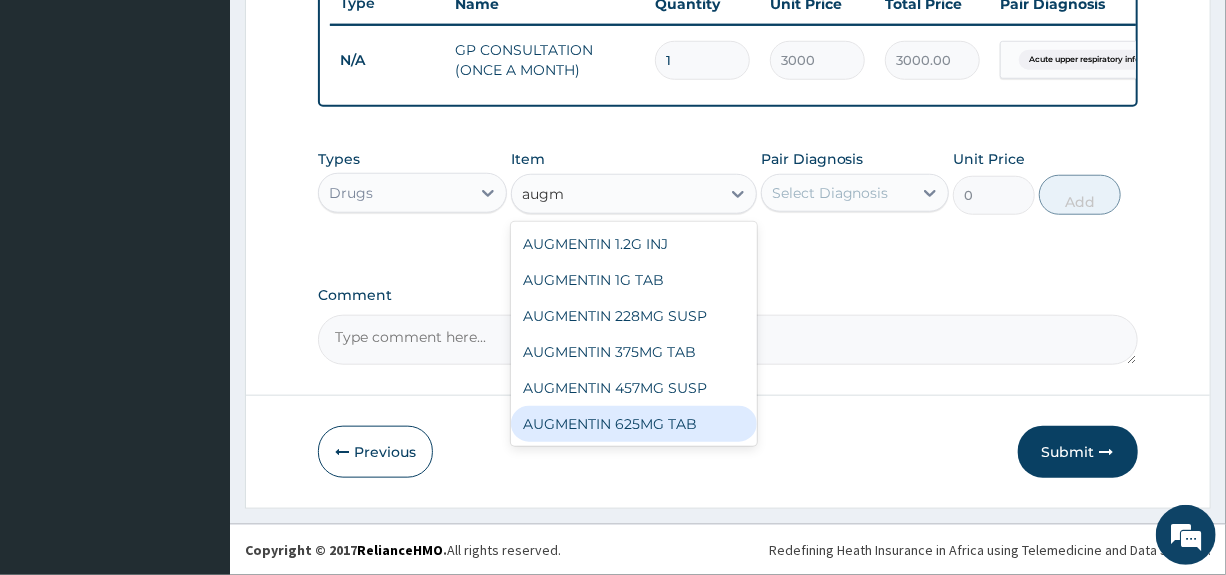 click on "AUGMENTIN 625MG TAB" at bounding box center (634, 424) 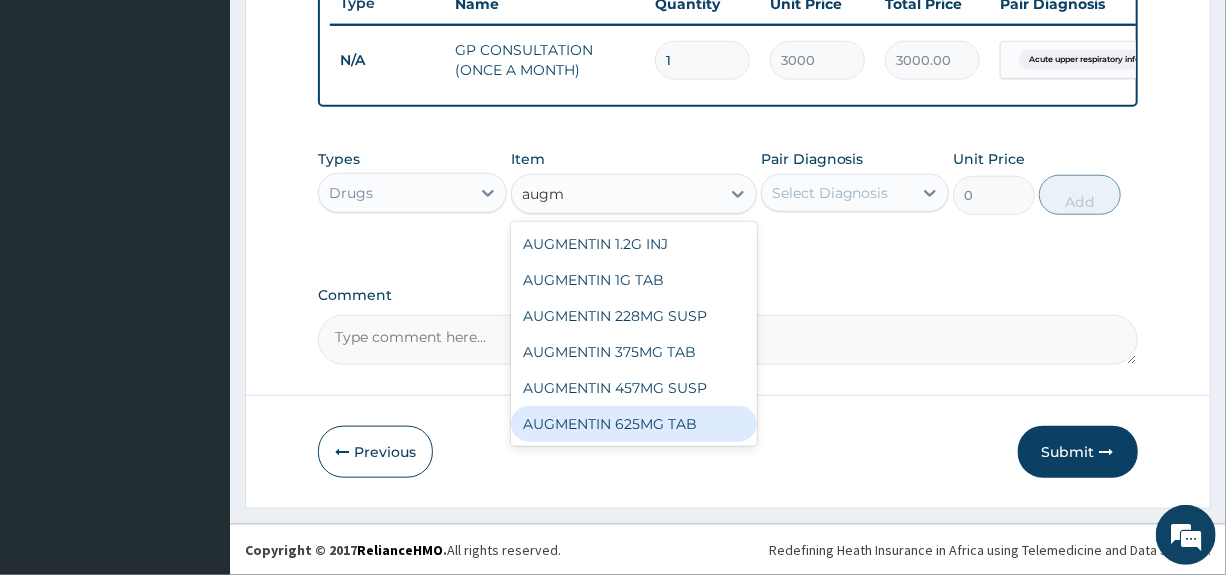 type 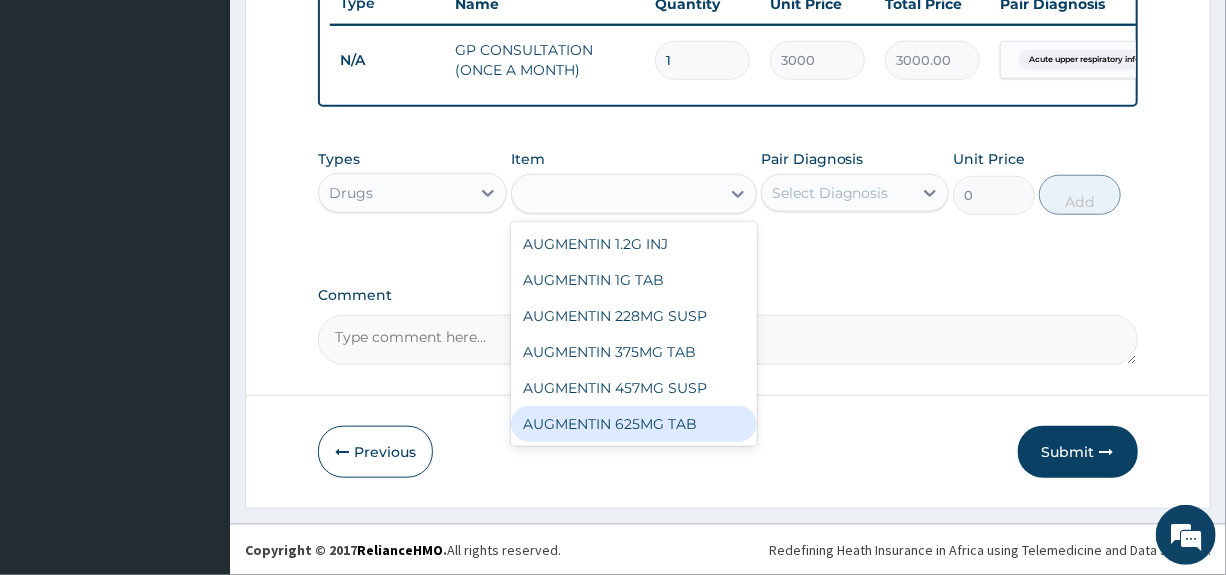 type on "400" 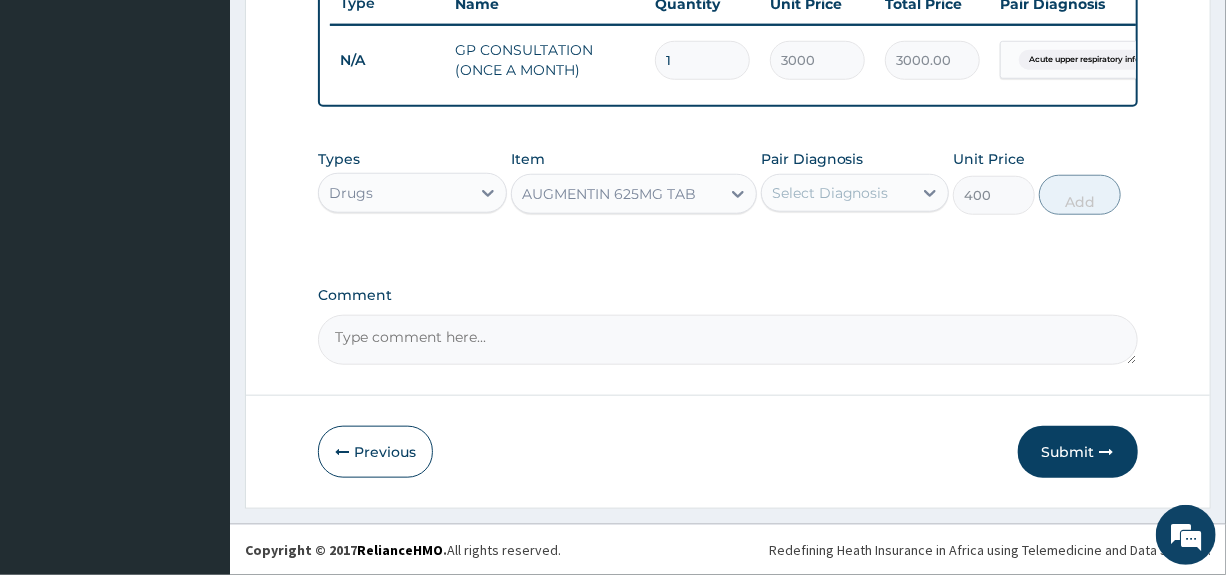 click on "Select Diagnosis" at bounding box center (830, 193) 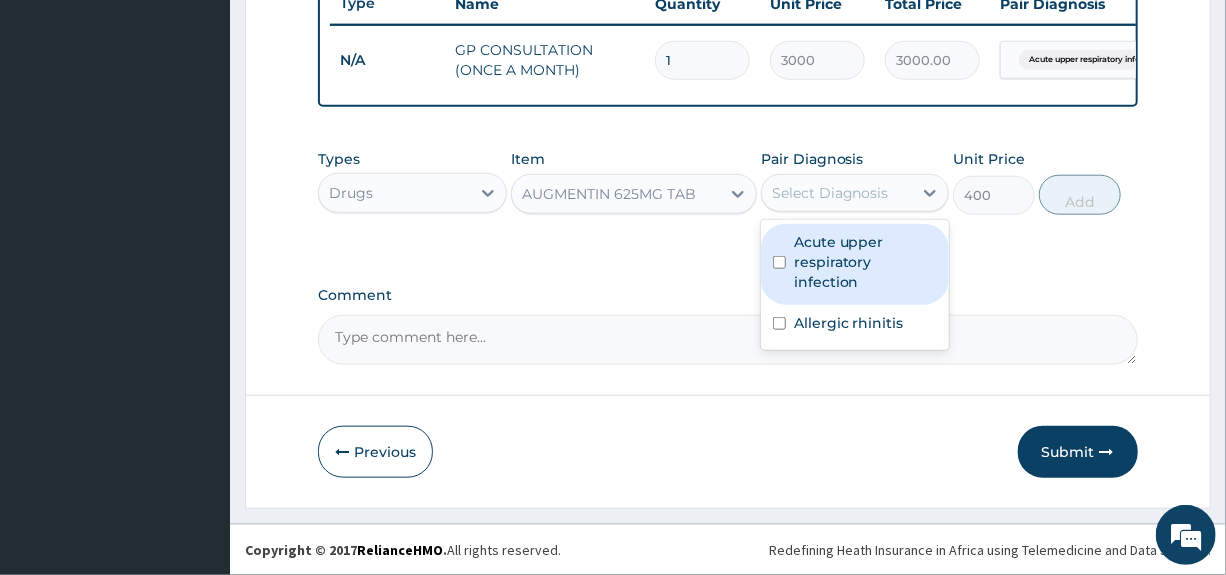 click on "Acute upper respiratory infection" at bounding box center (865, 262) 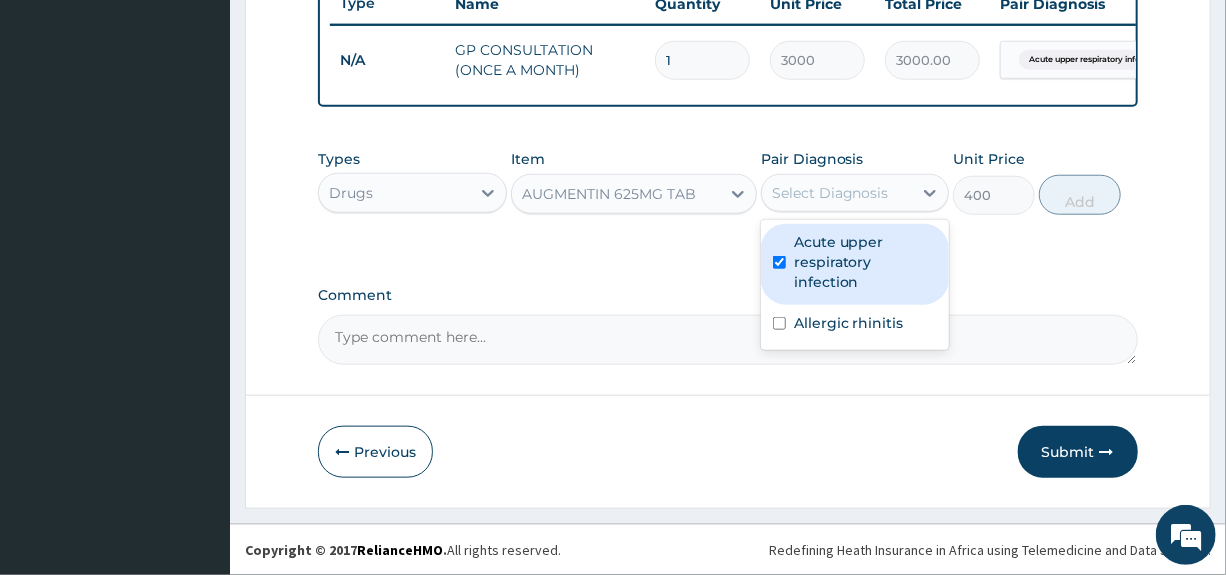 checkbox on "true" 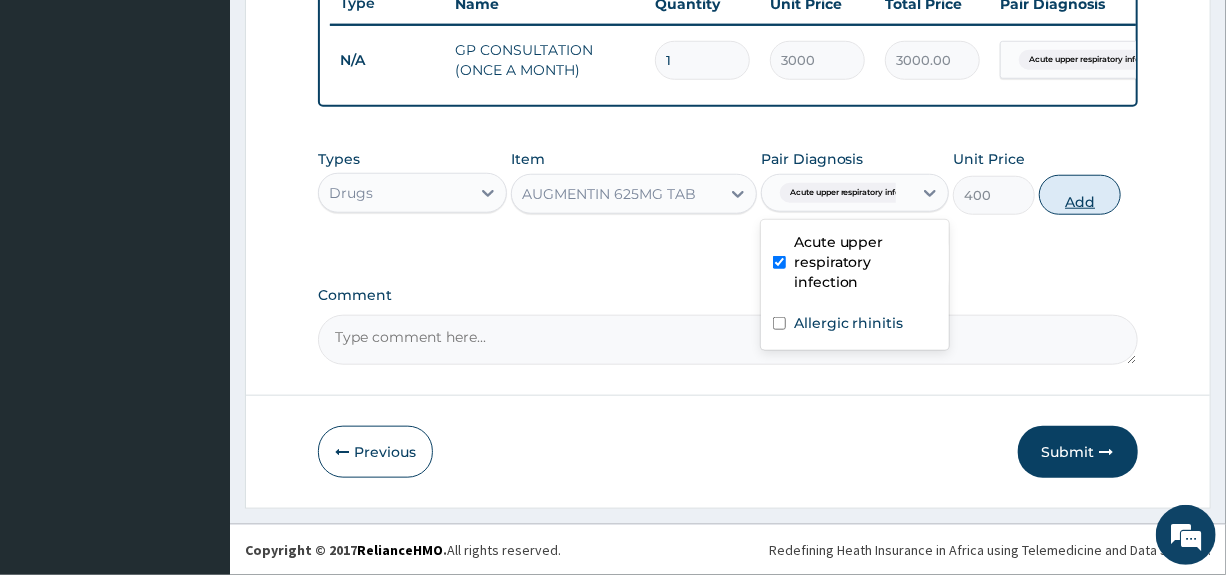 click on "Add" at bounding box center [1080, 195] 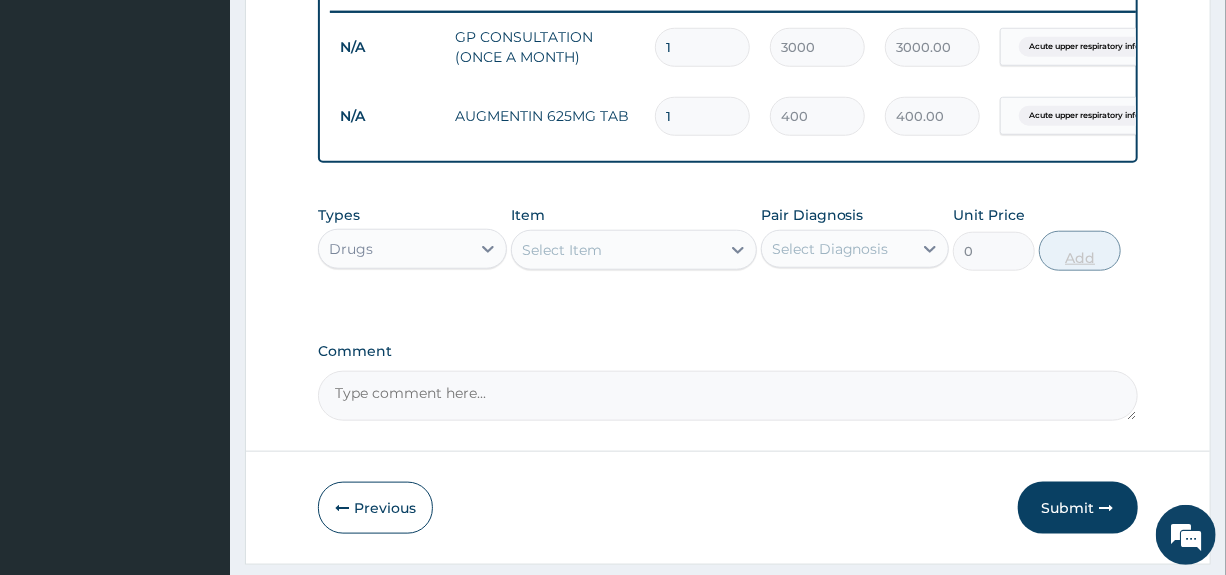 type on "14" 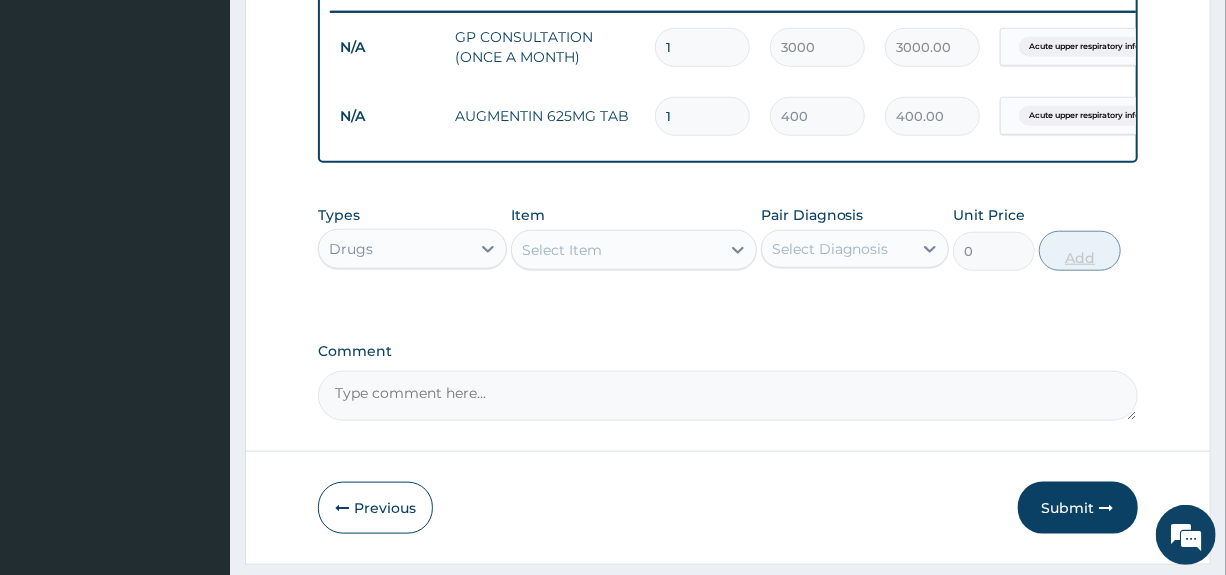 type on "5600.00" 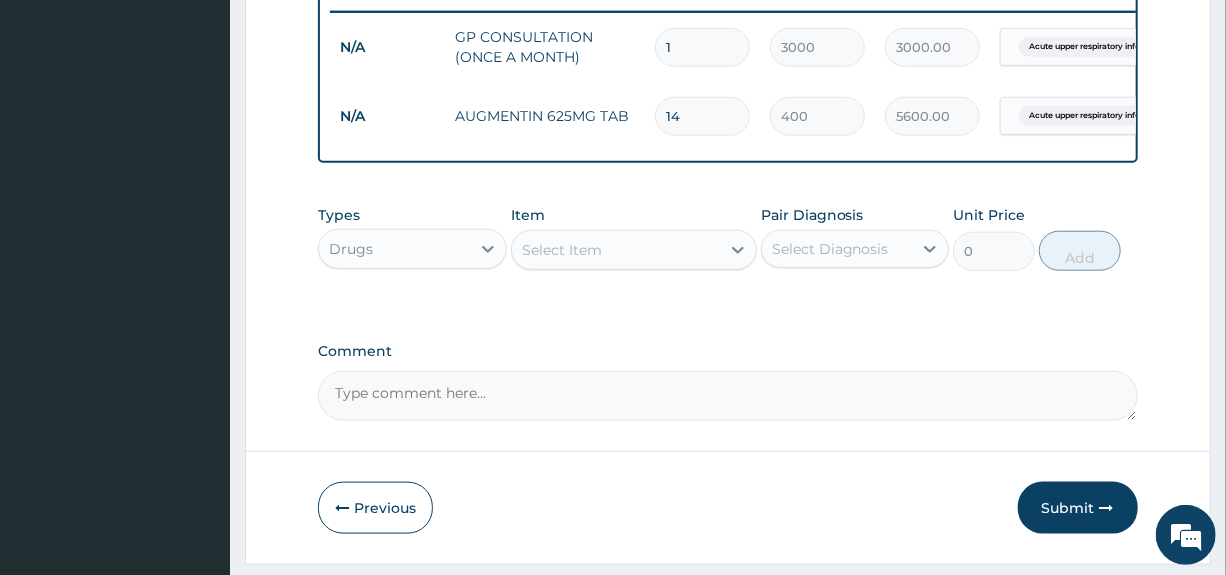 type on "14" 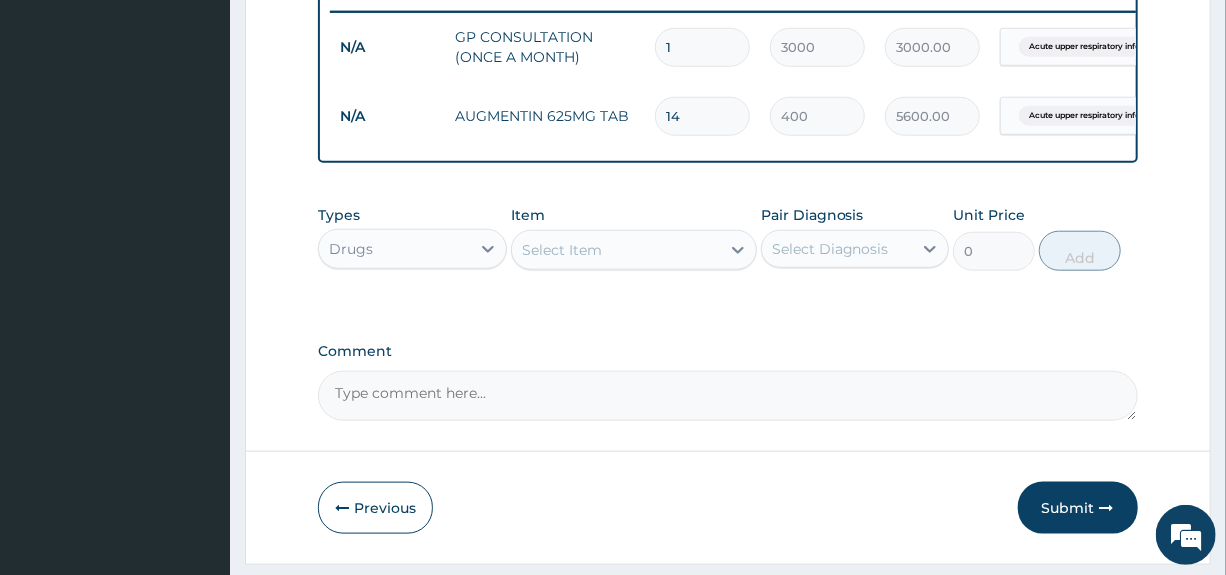 click on "Select Item" at bounding box center [562, 250] 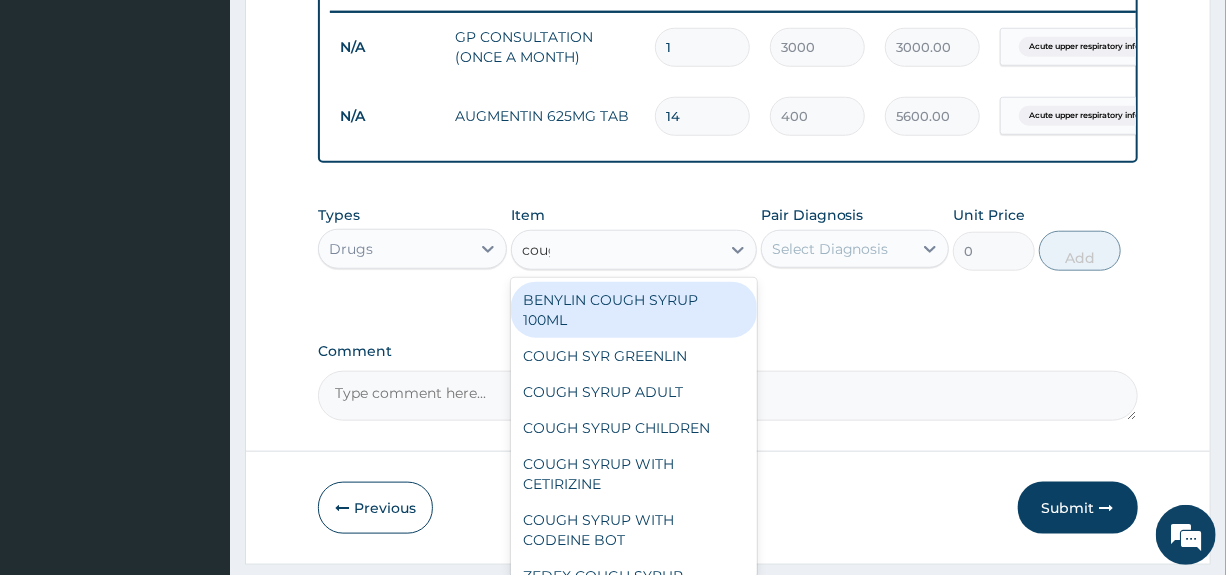 type on "cough" 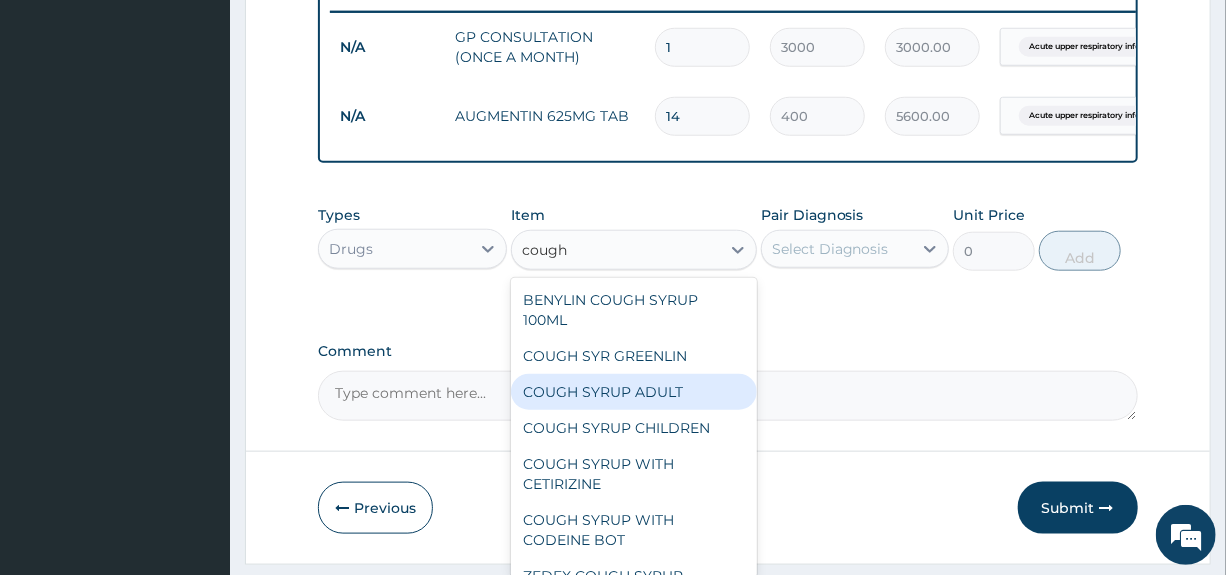 click on "COUGH SYRUP ADULT" at bounding box center (634, 392) 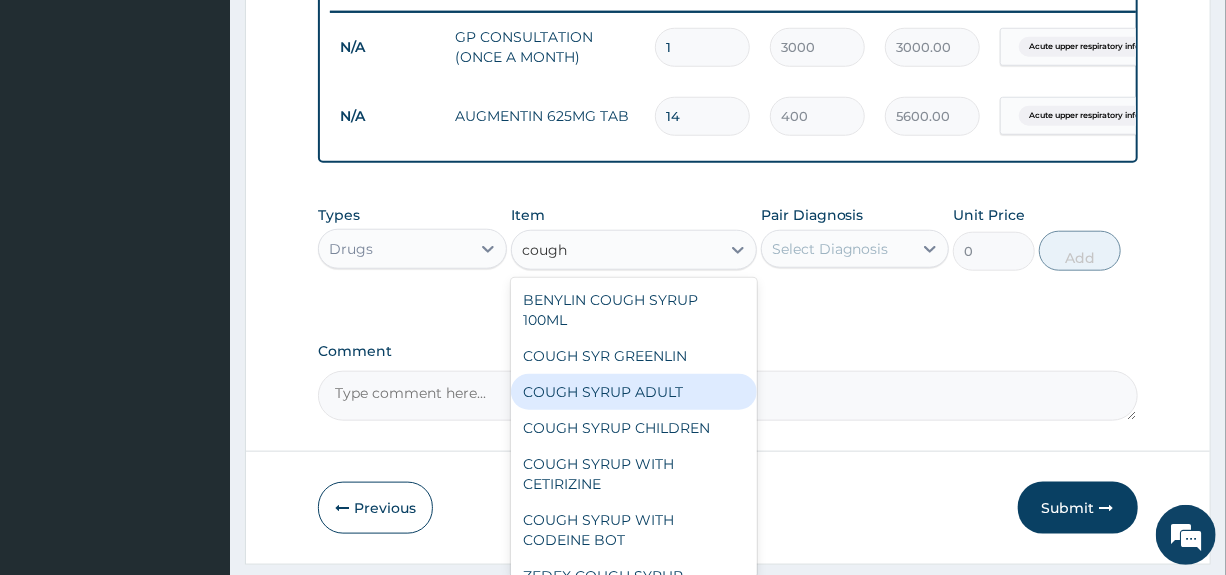 type 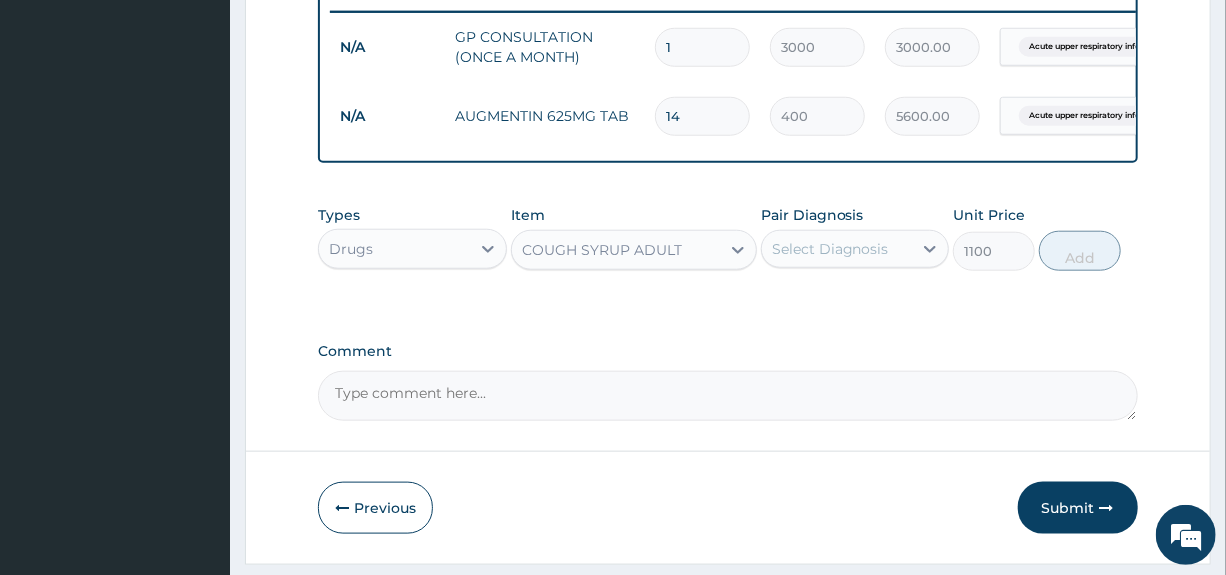 click on "Select Diagnosis" at bounding box center [830, 249] 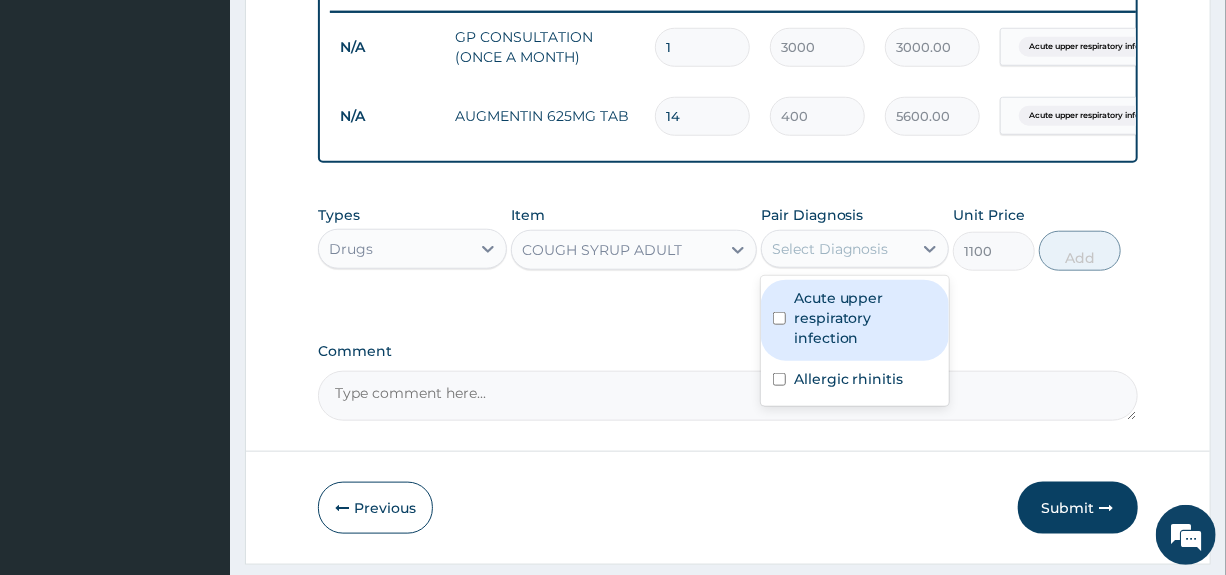 click on "Acute upper respiratory infection" at bounding box center (865, 318) 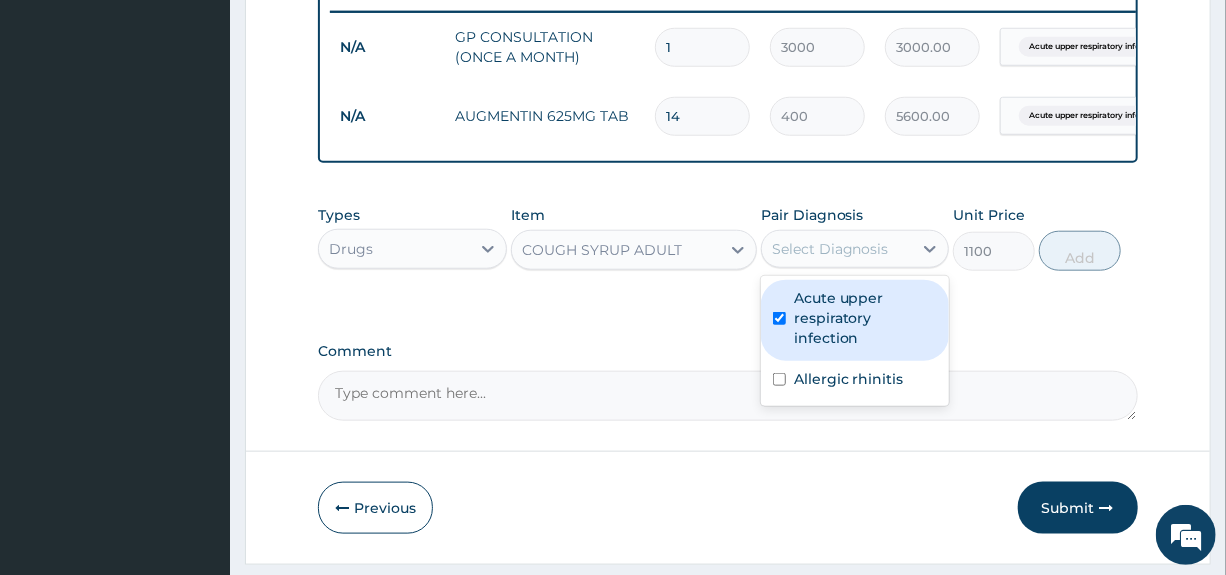 checkbox on "true" 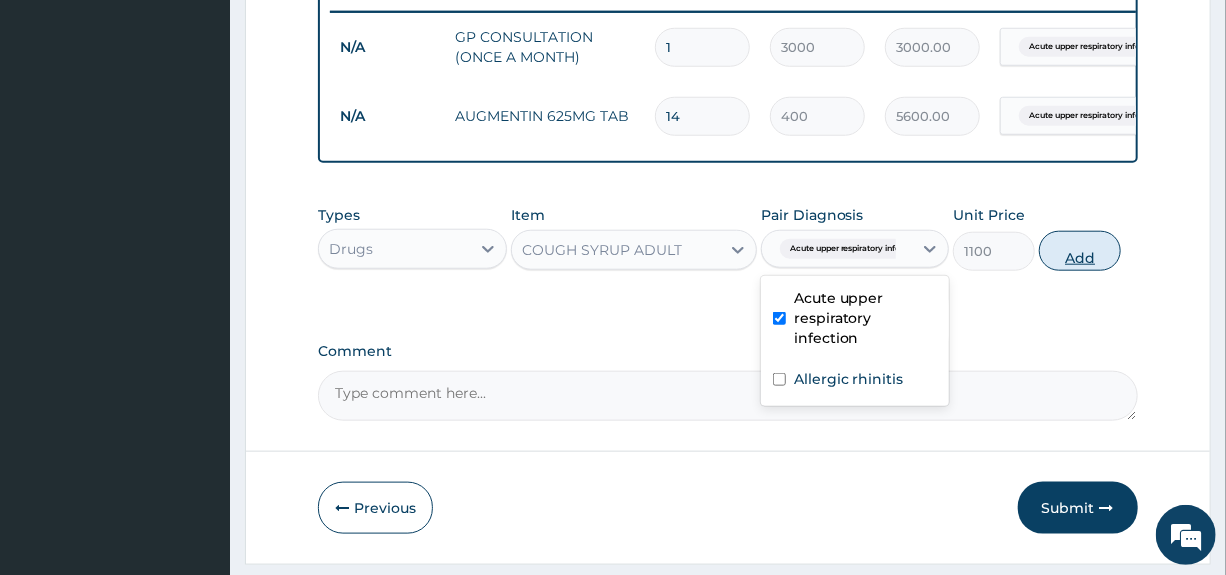click on "Add" at bounding box center (1080, 251) 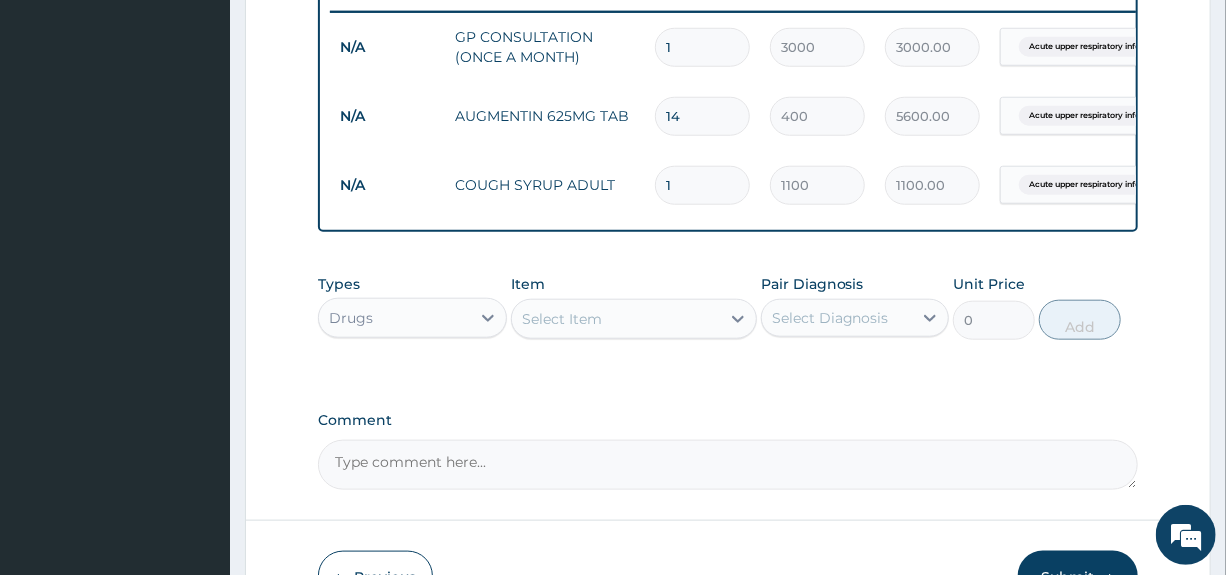 click on "Select Item" at bounding box center (616, 319) 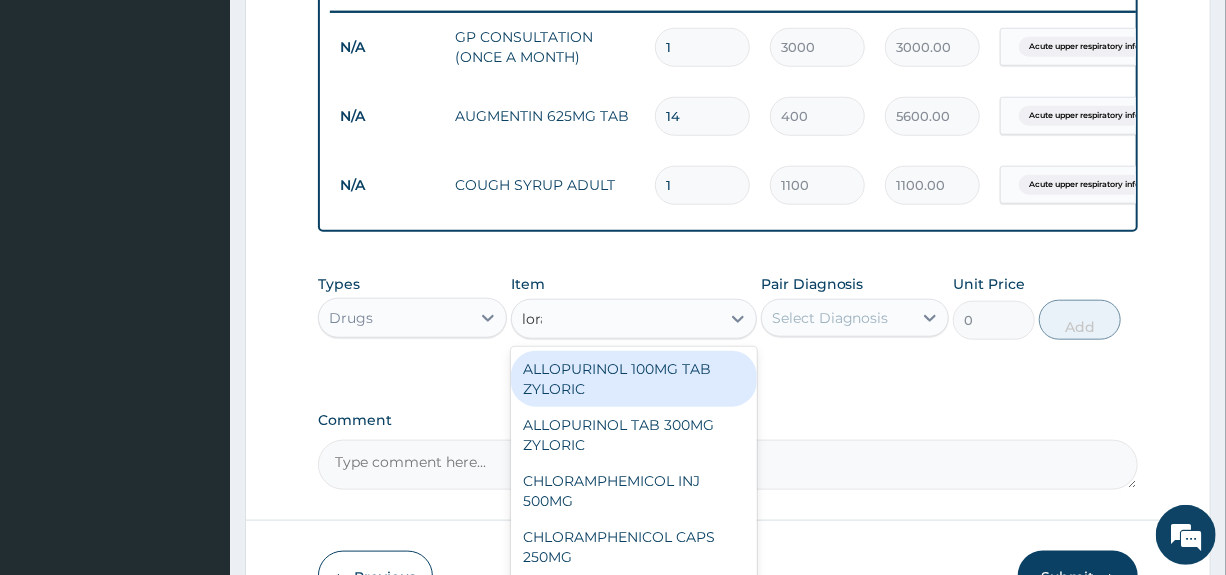 type on "lorat" 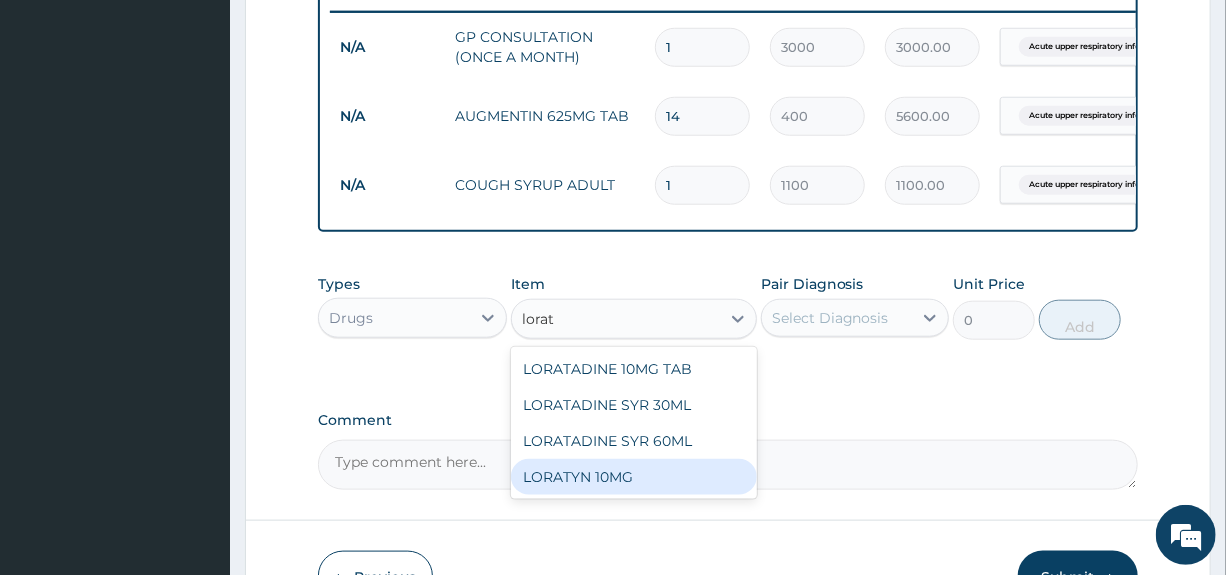 click on "LORATYN 10MG" at bounding box center (634, 477) 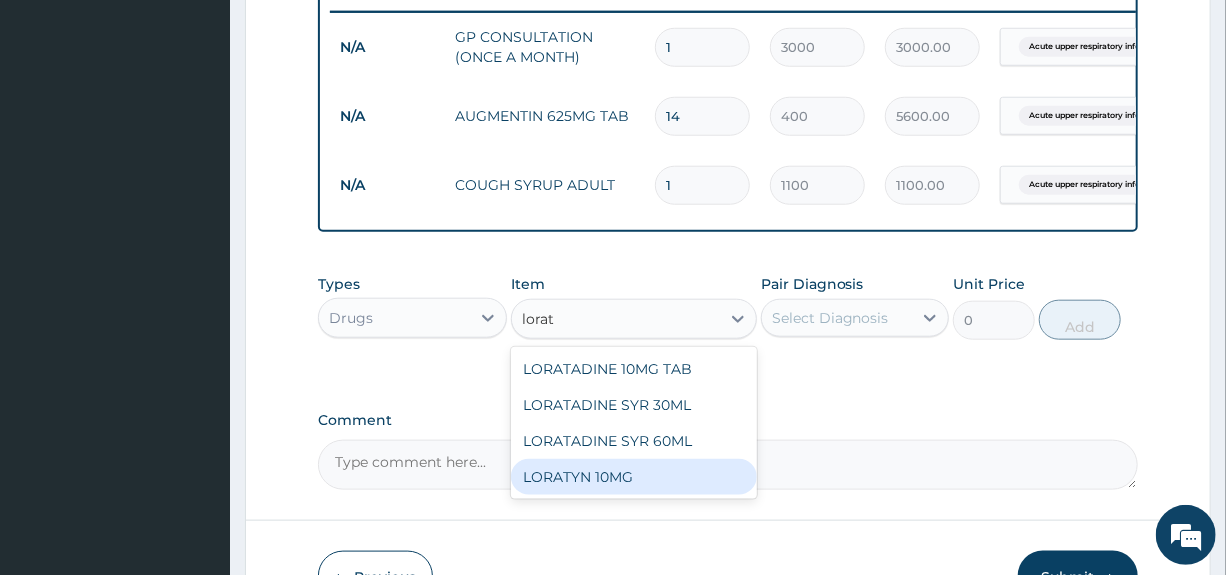 type 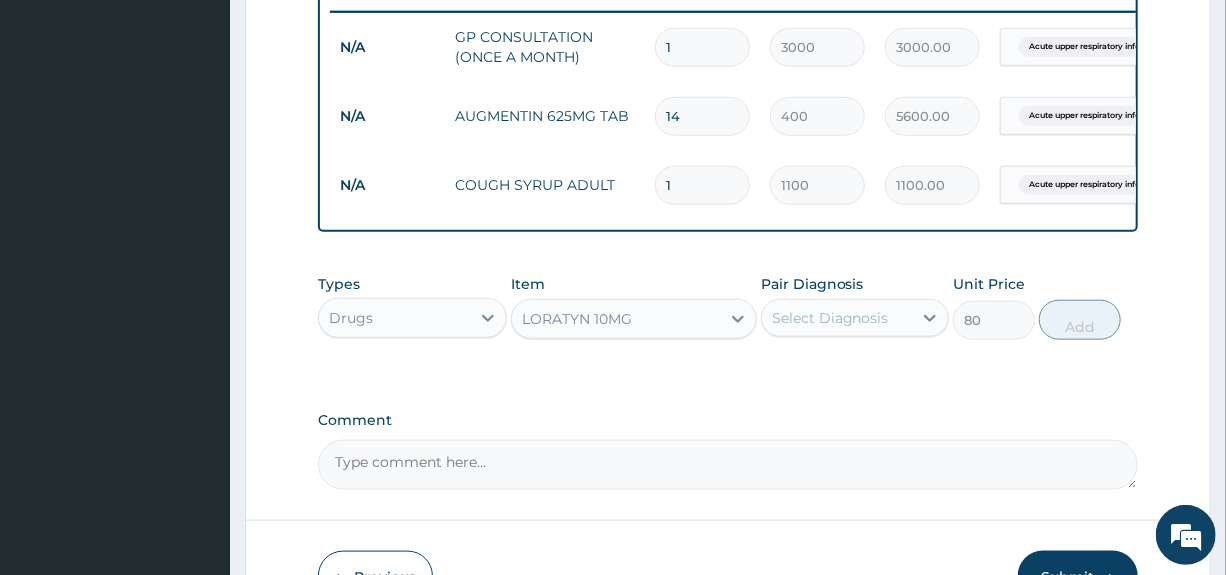 click on "Select Diagnosis" at bounding box center (830, 318) 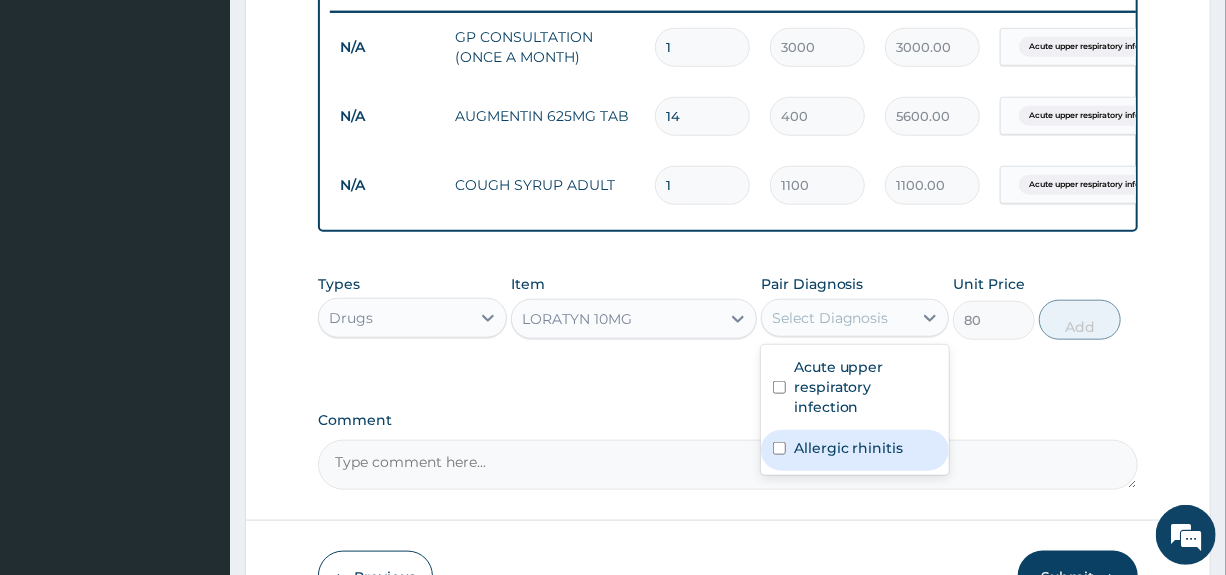 click on "Allergic rhinitis" at bounding box center [849, 448] 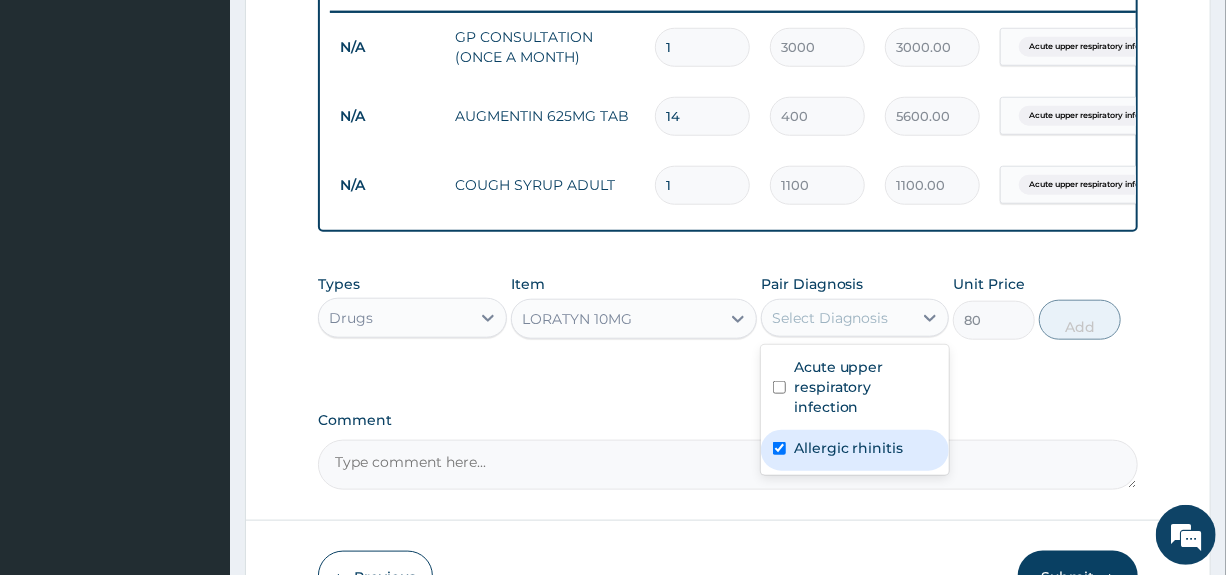 checkbox on "true" 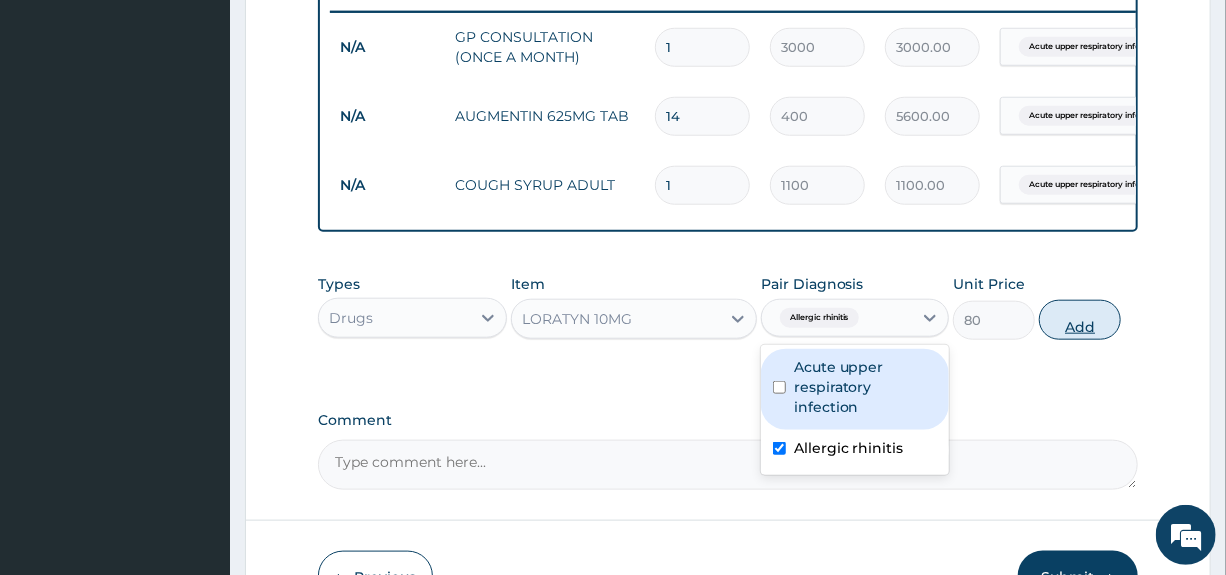 click on "Add" at bounding box center (1080, 320) 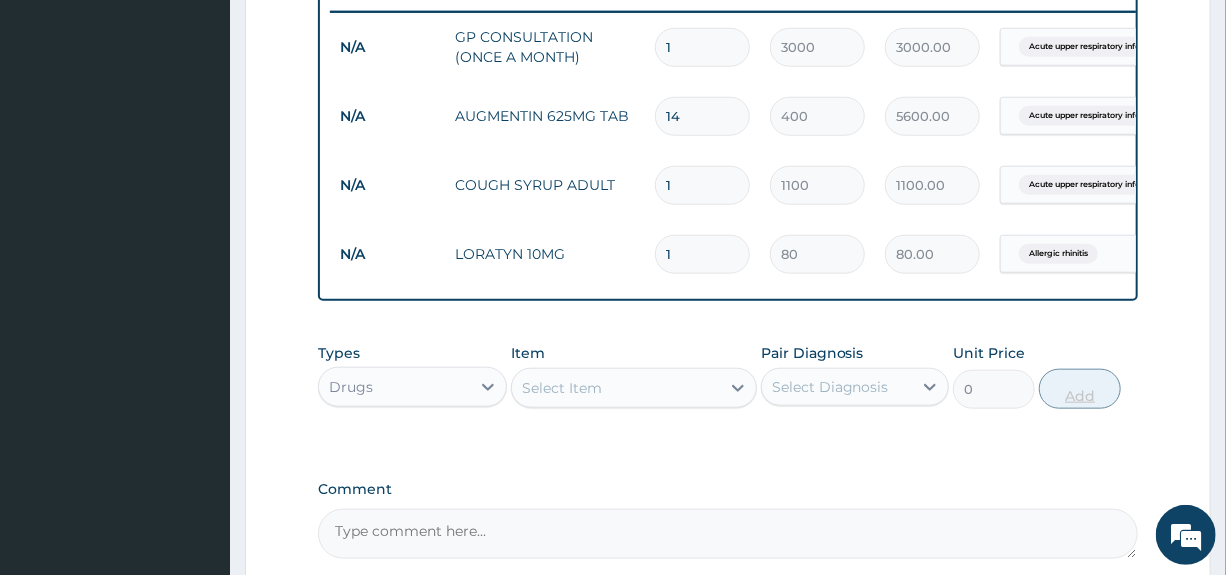 type on "10" 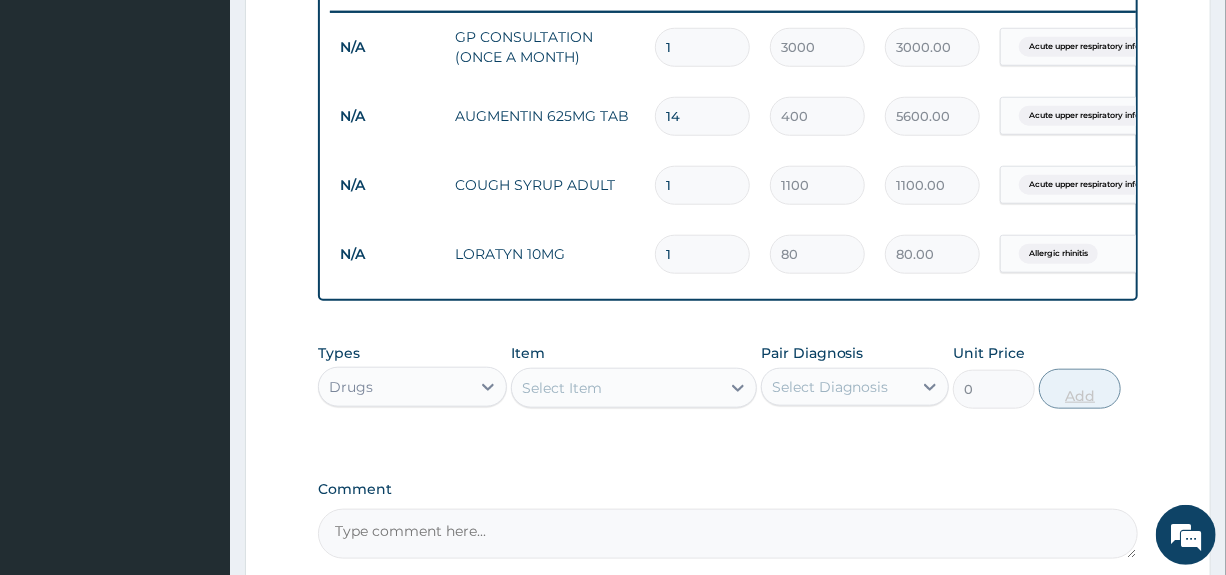 type on "800.00" 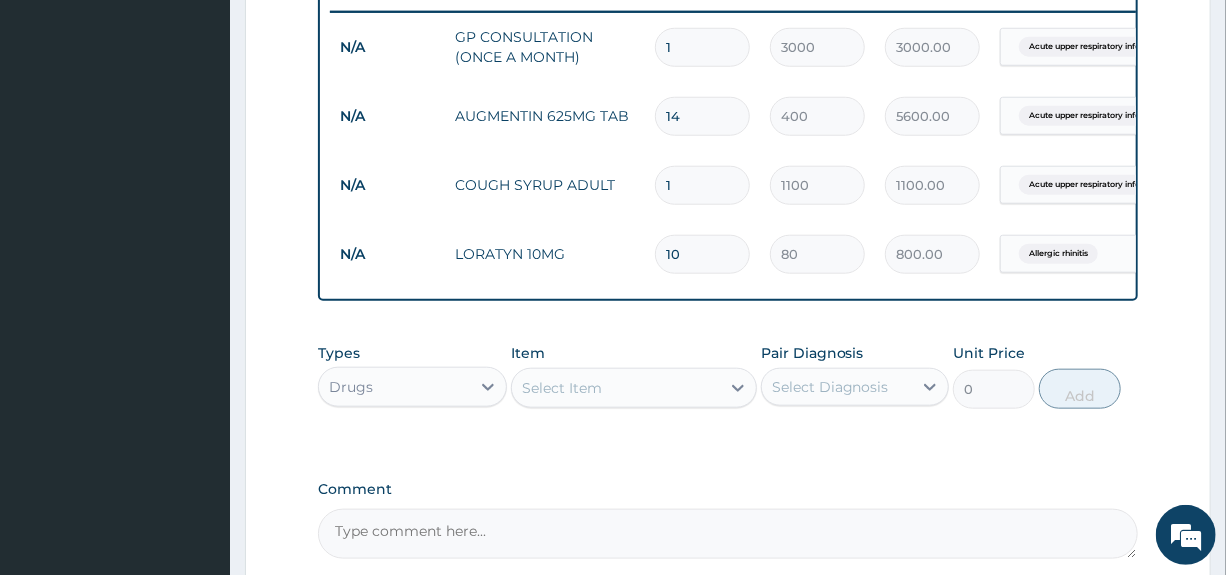 type on "10" 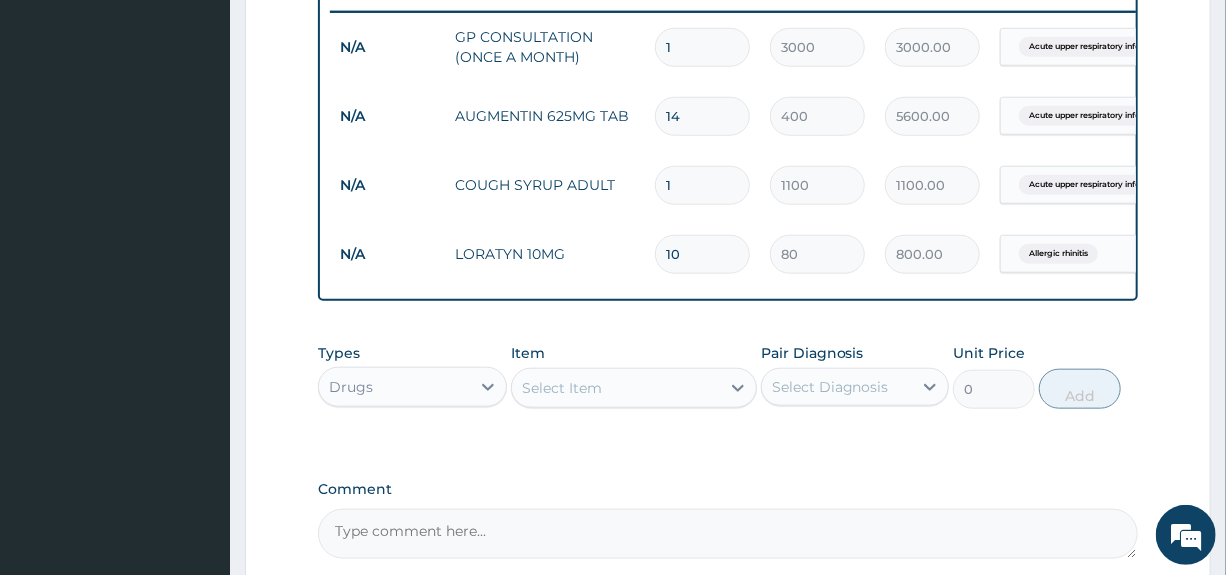 click on "Select Item" at bounding box center [616, 388] 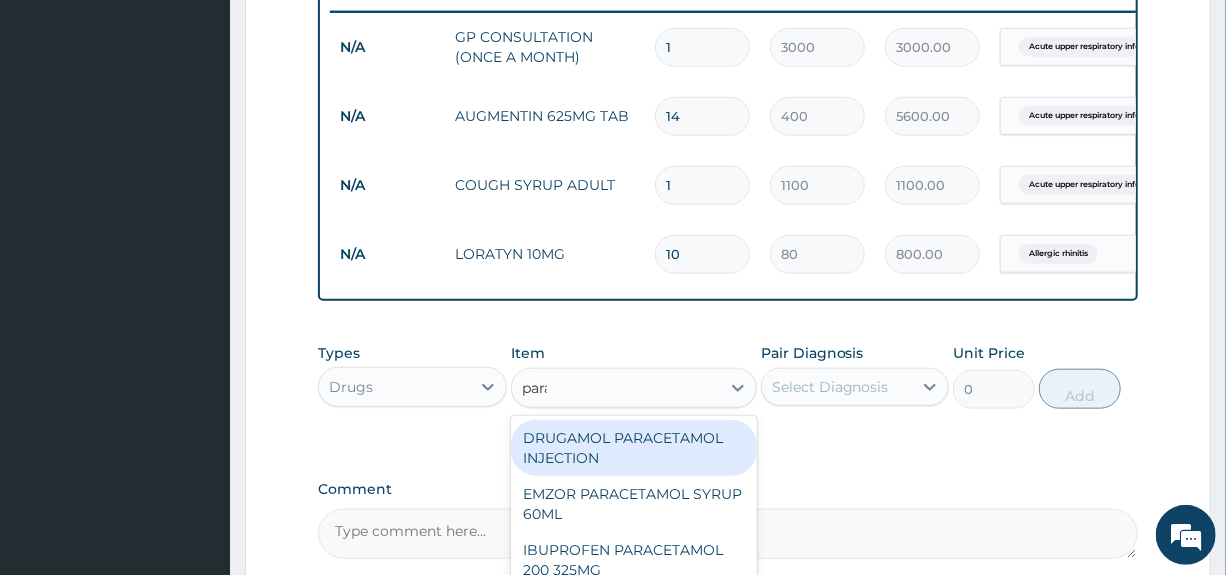 type on "parac" 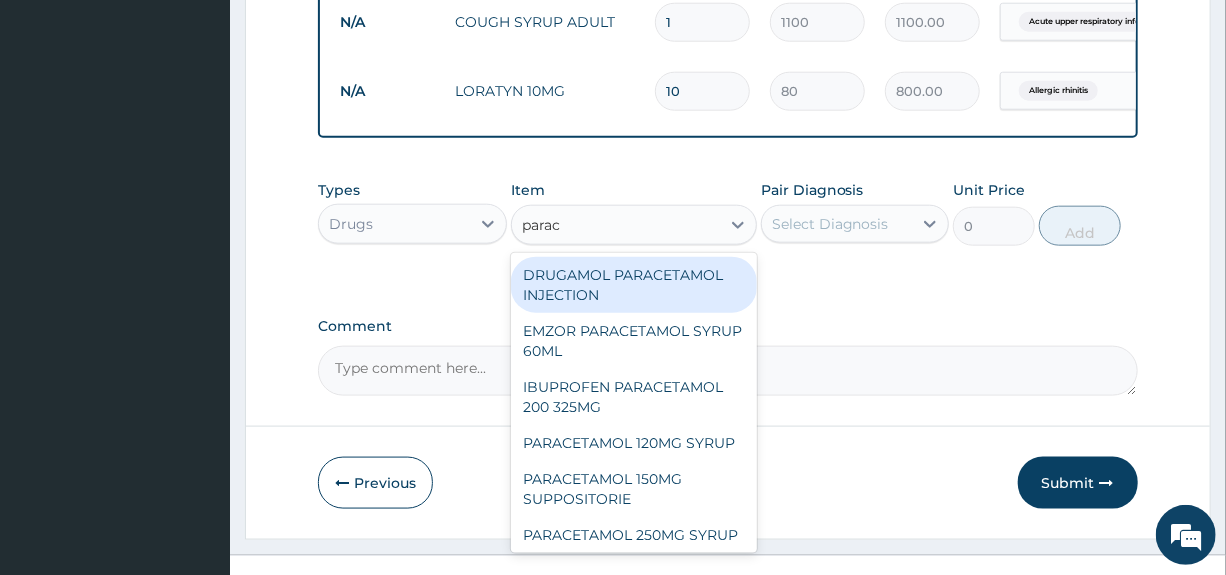 scroll, scrollTop: 981, scrollLeft: 0, axis: vertical 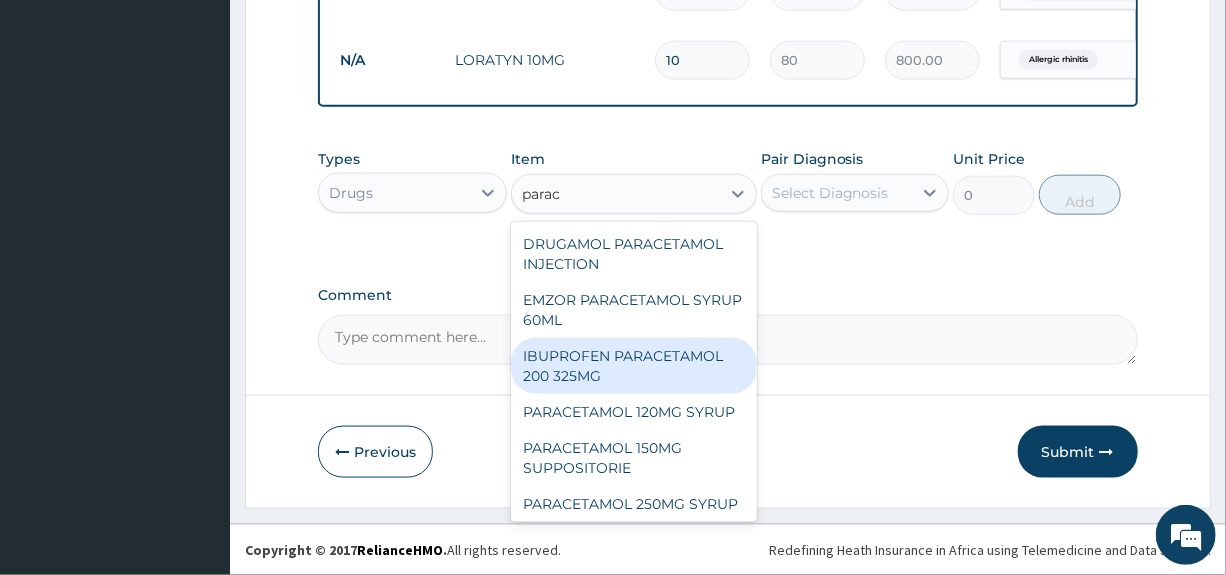 click on "IBUPROFEN PARACETAMOL 200 325MG" at bounding box center (634, 366) 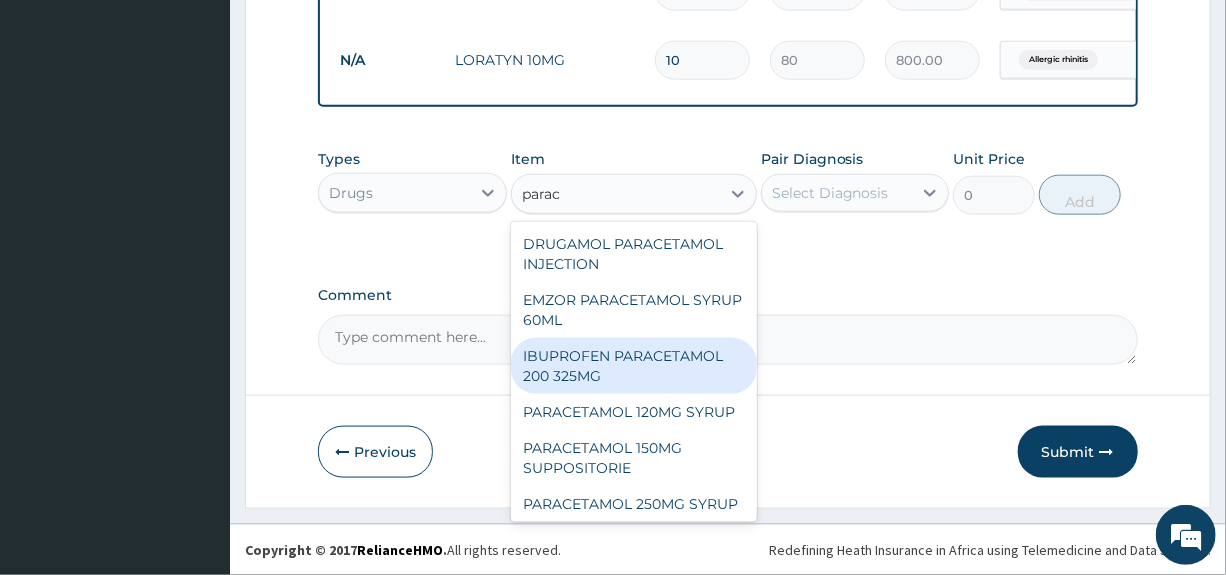type 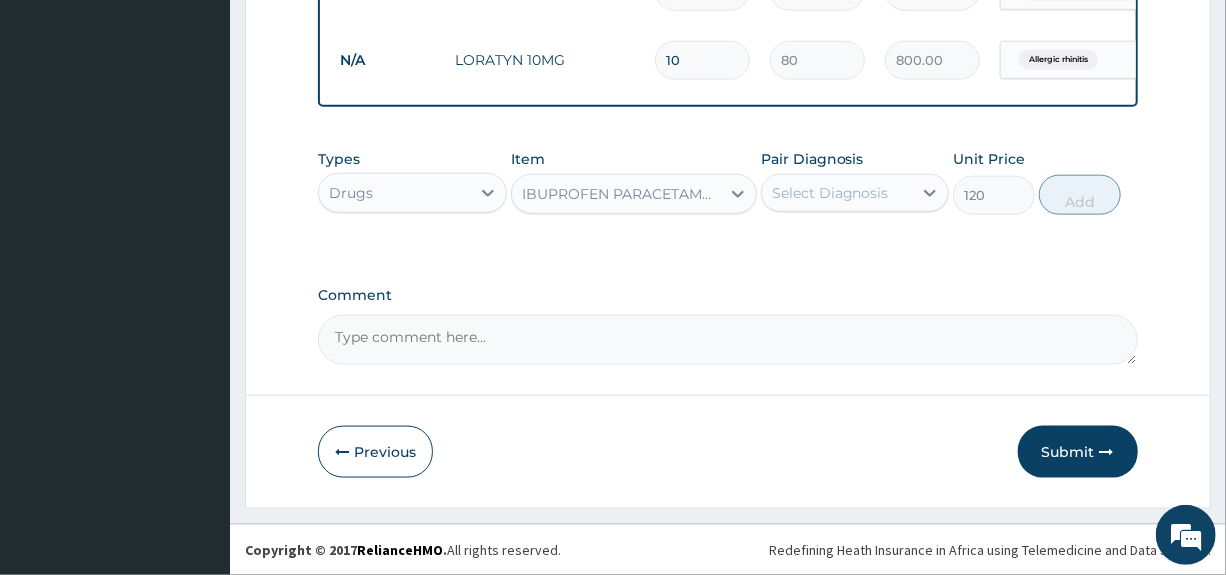 click on "Select Diagnosis" at bounding box center [837, 193] 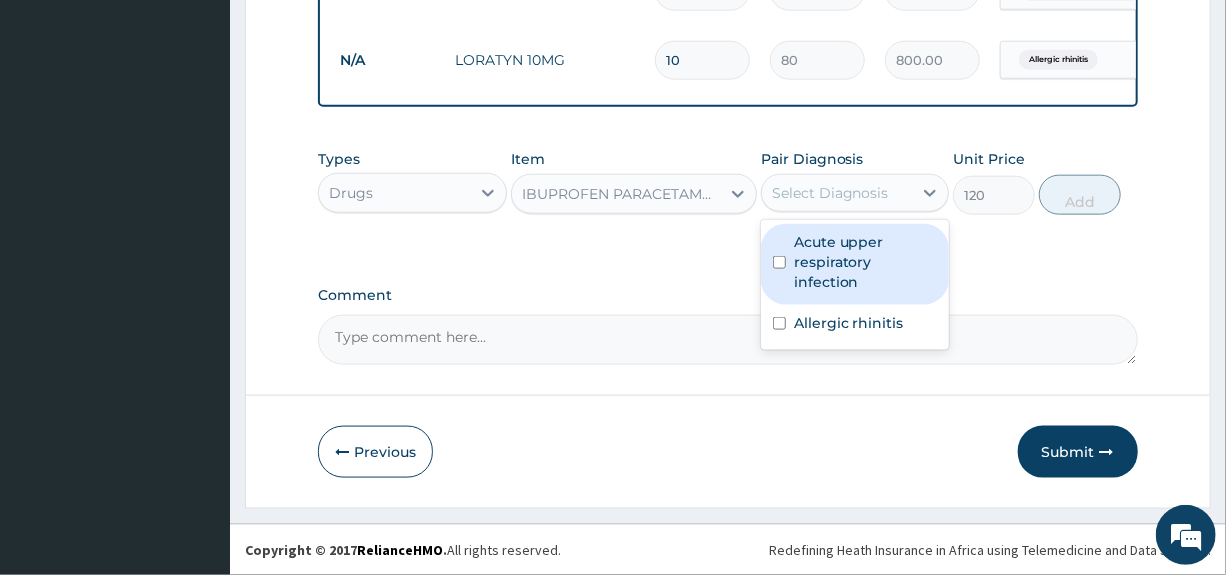 click on "Acute upper respiratory infection" at bounding box center [865, 262] 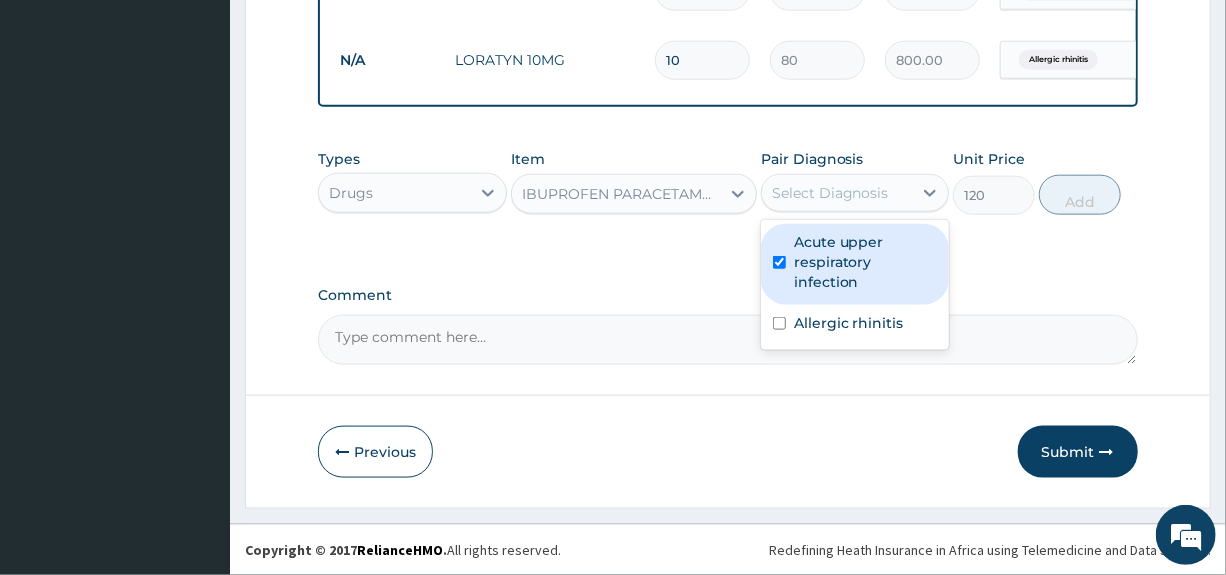 checkbox on "true" 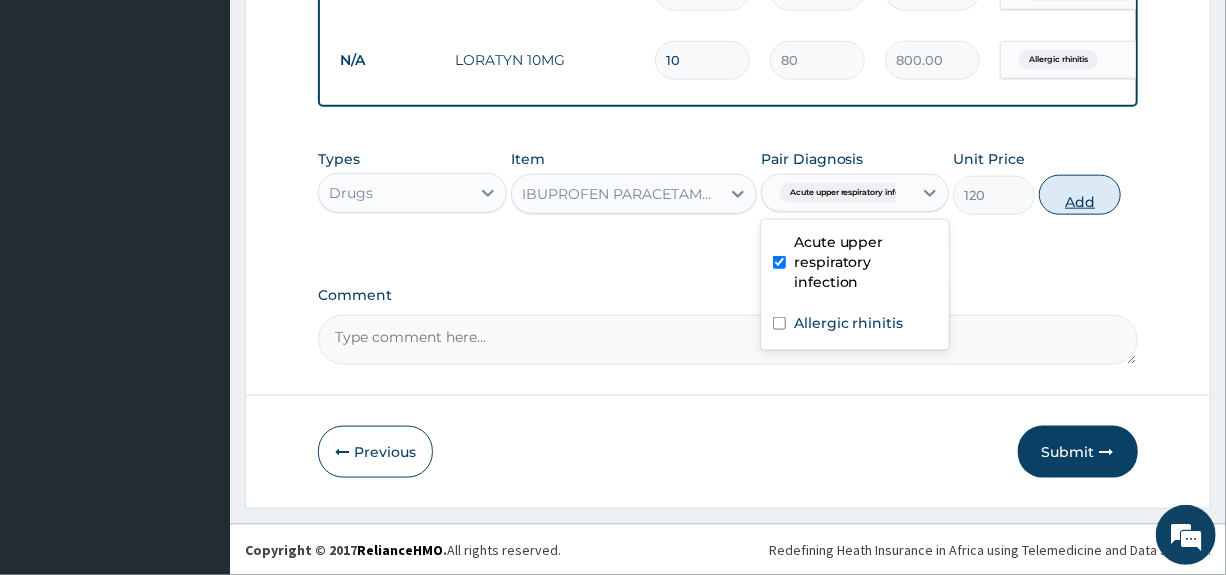 click on "Add" at bounding box center (1080, 195) 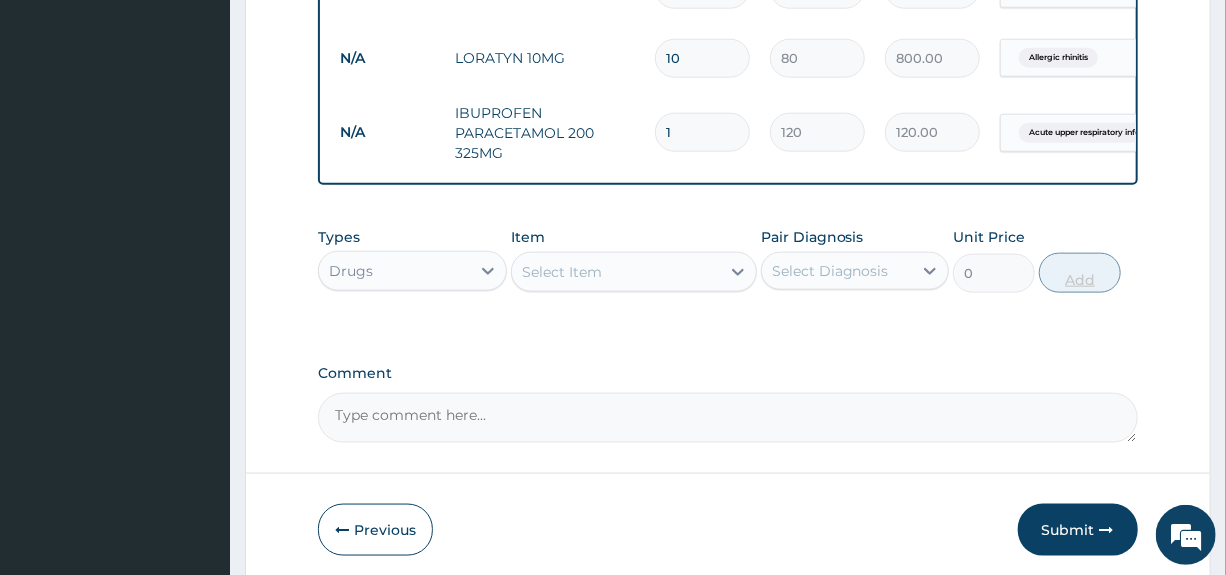 type on "10" 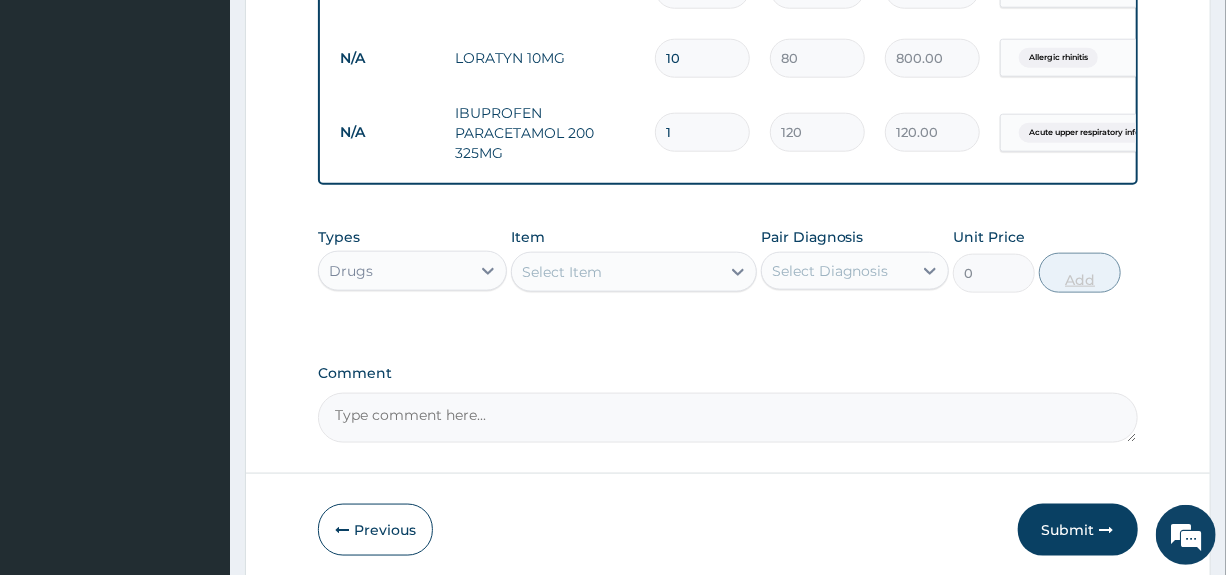 type on "1200.00" 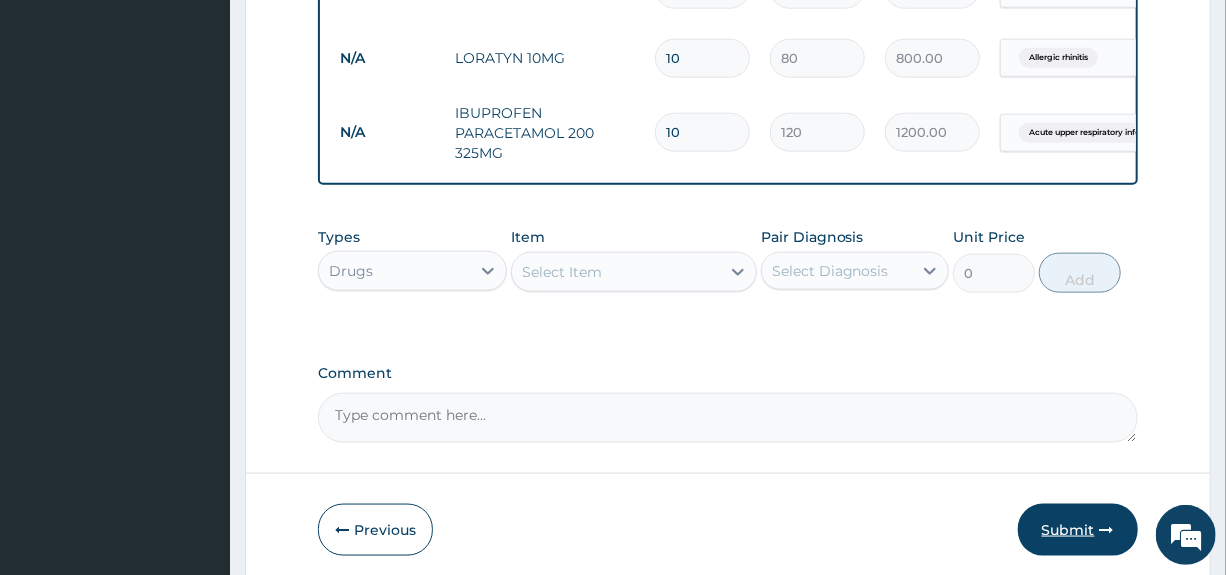 click on "Submit" at bounding box center (1078, 530) 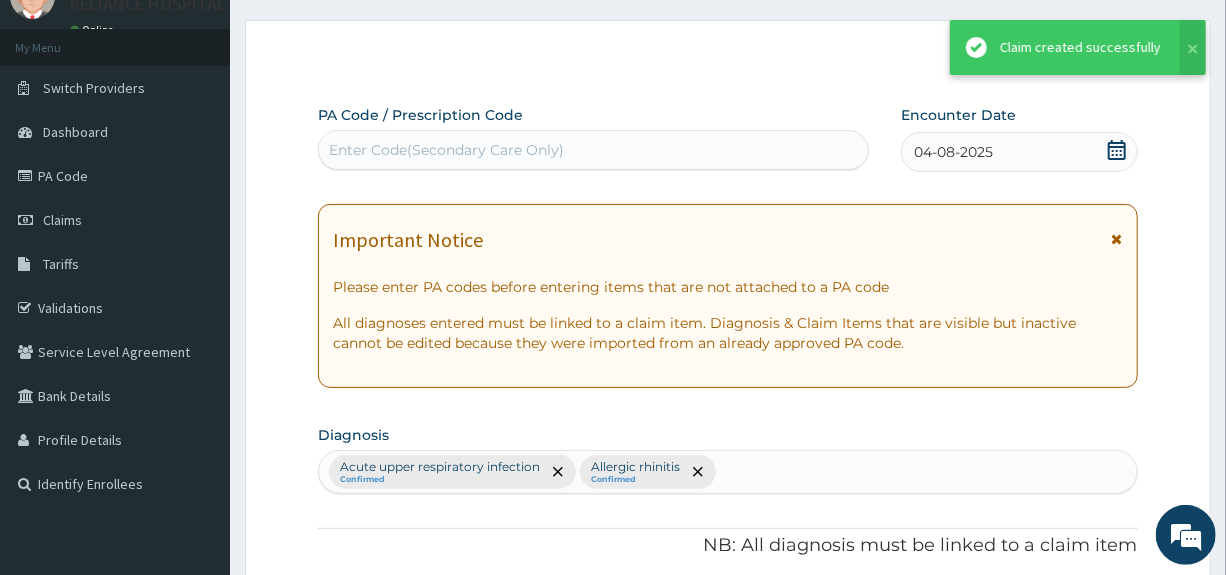 scroll, scrollTop: 981, scrollLeft: 0, axis: vertical 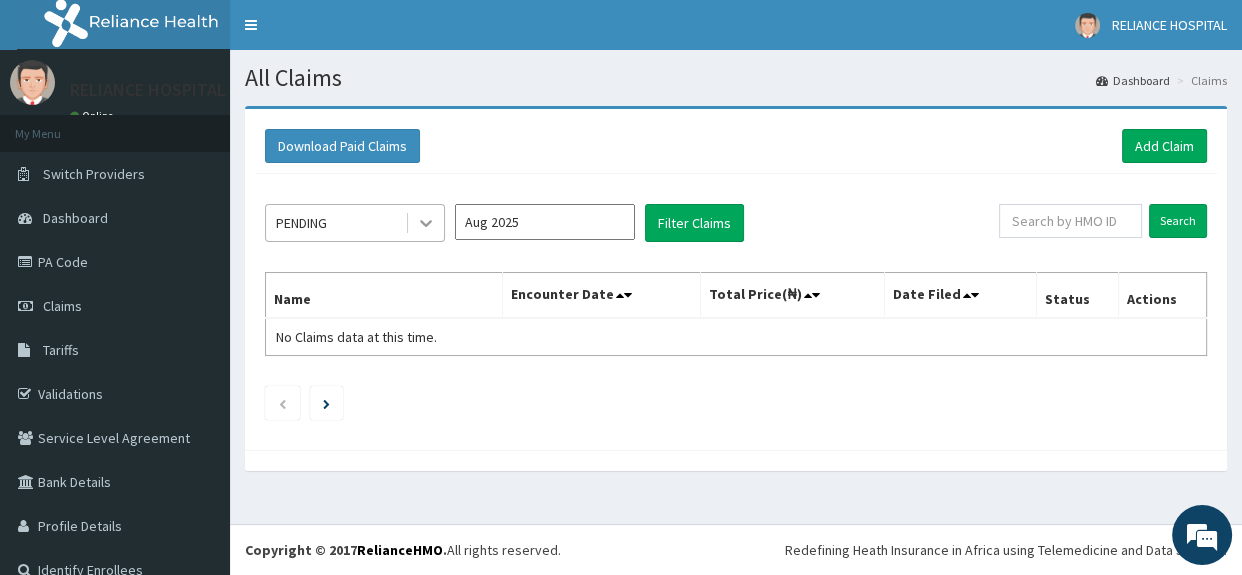click 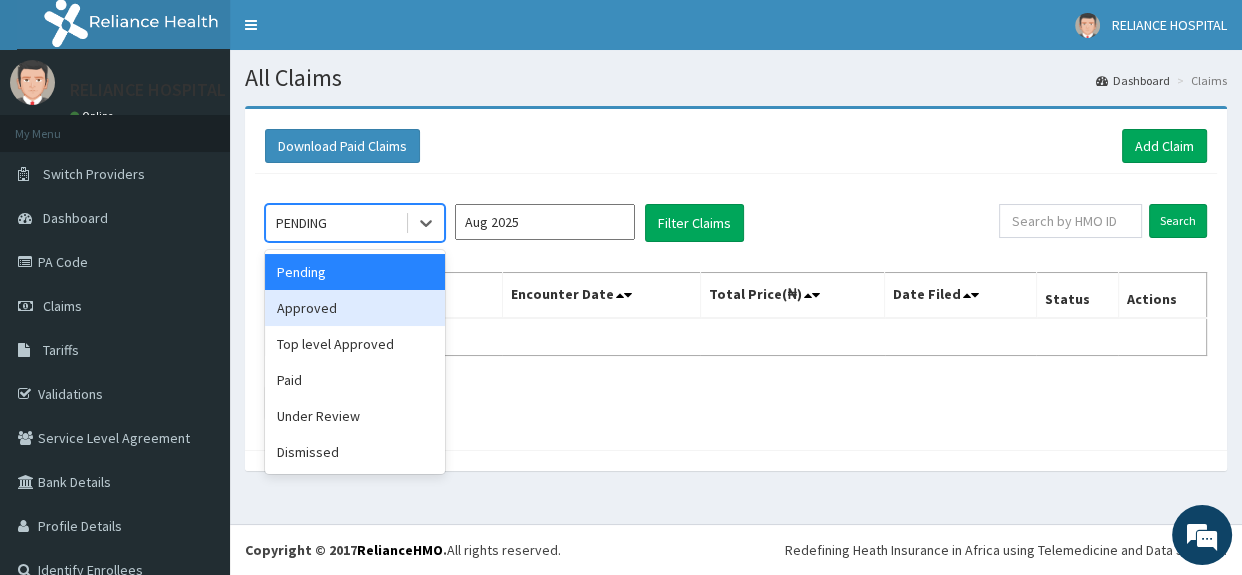 click on "Approved" at bounding box center (355, 308) 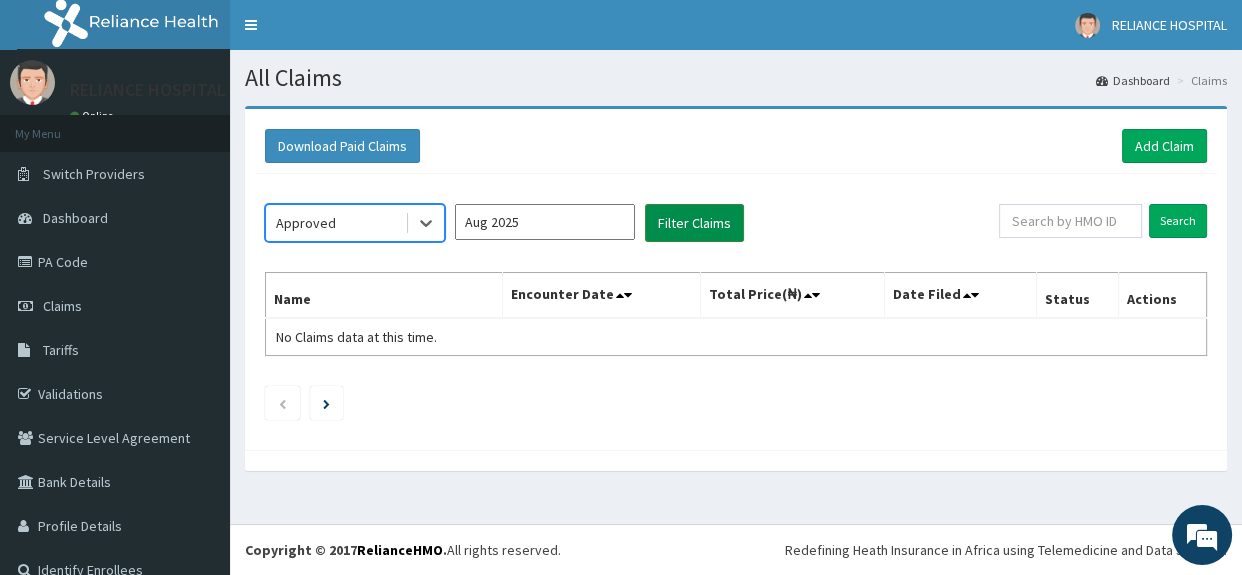 click on "Filter Claims" at bounding box center (694, 223) 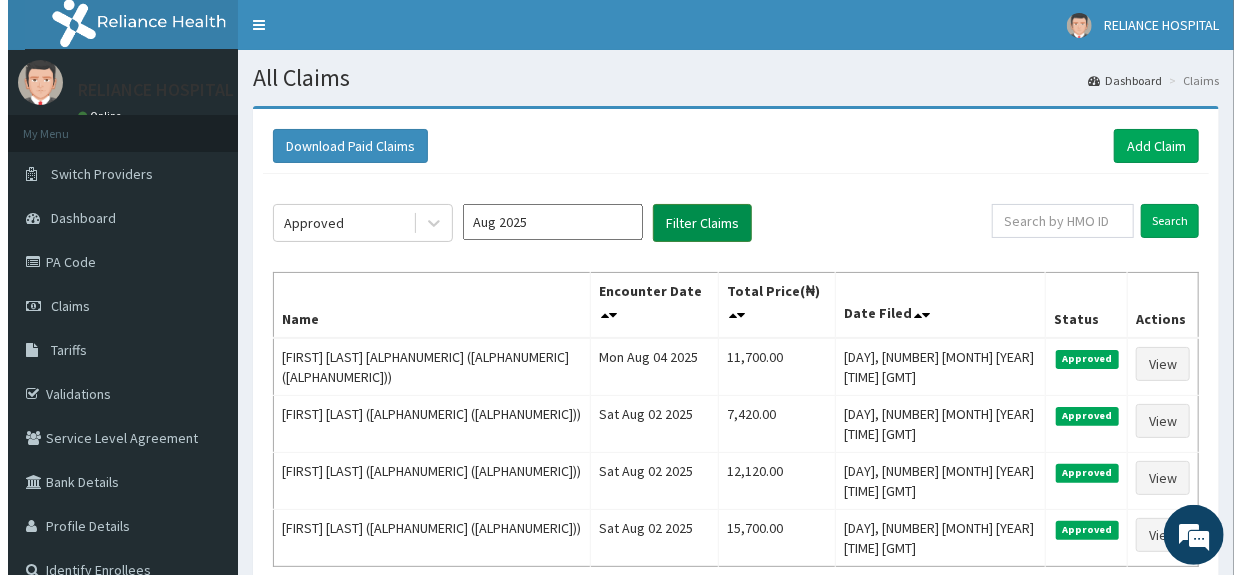 scroll, scrollTop: 0, scrollLeft: 0, axis: both 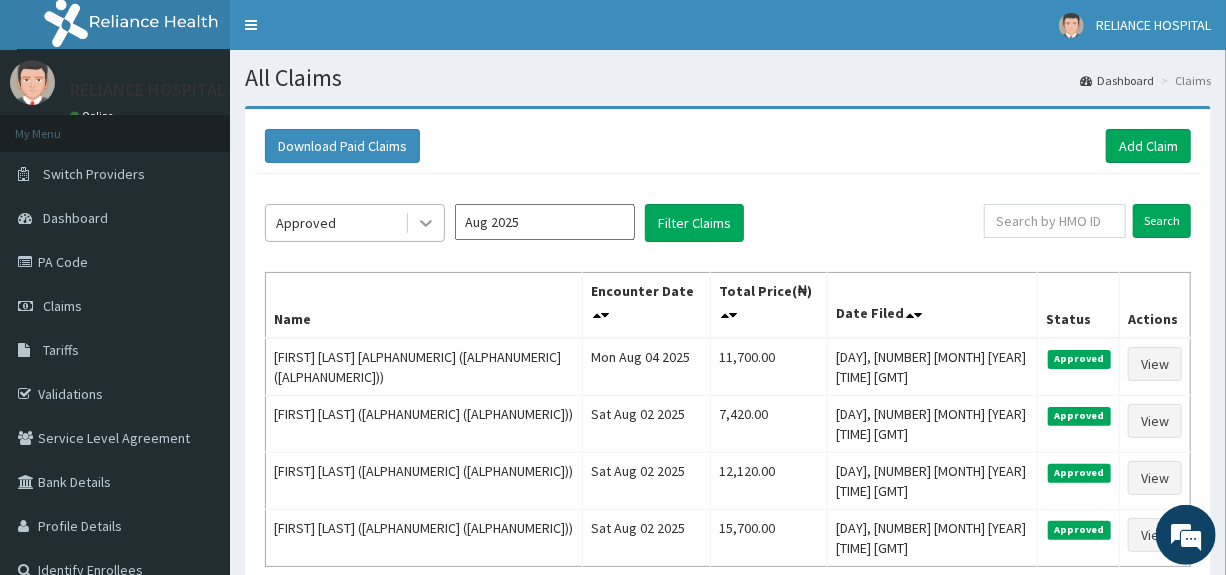 click 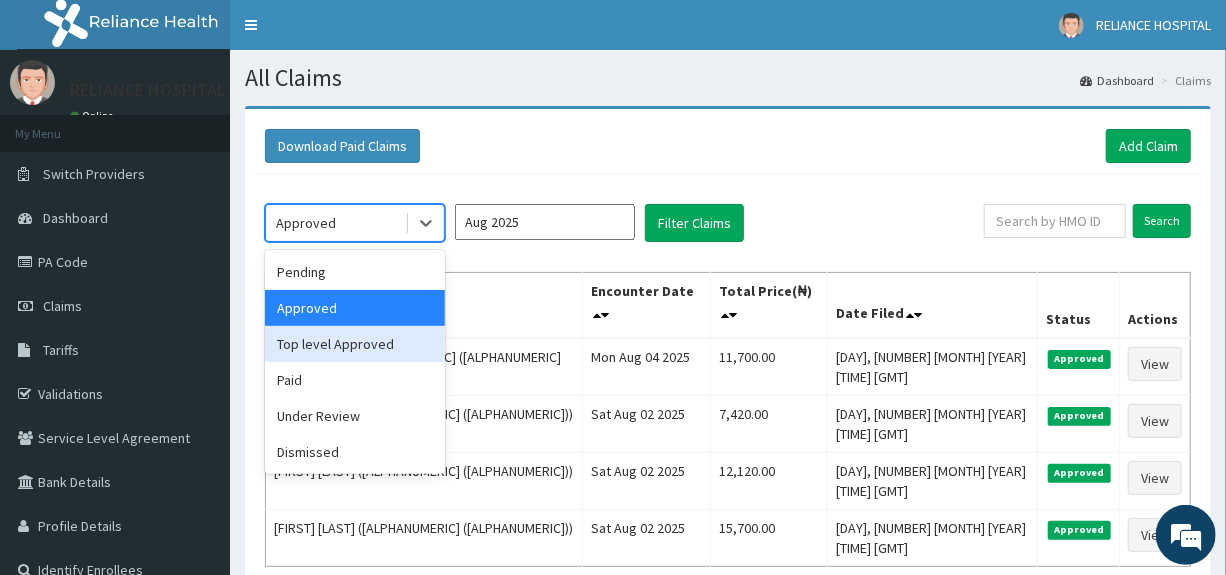 click on "Top level Approved" at bounding box center [355, 344] 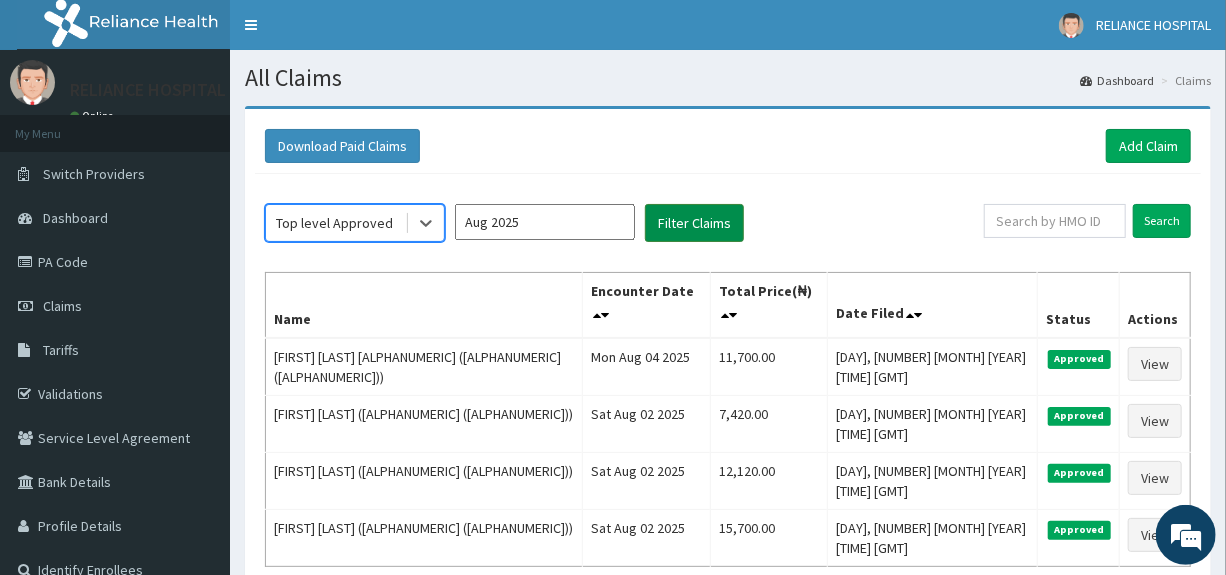 click on "Filter Claims" at bounding box center [694, 223] 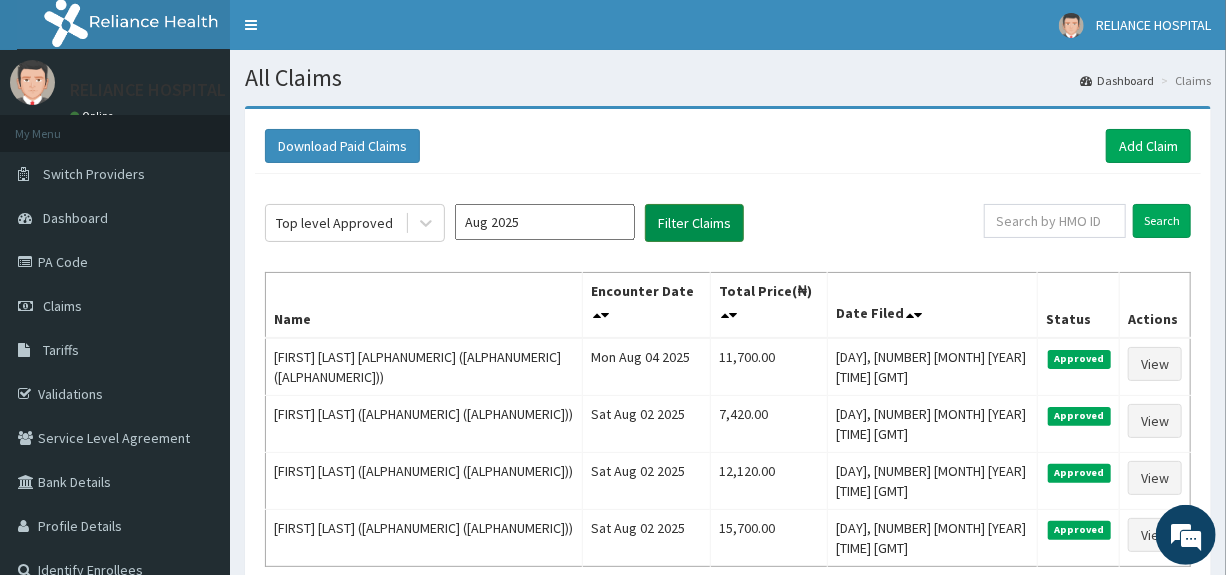 click on "Filter Claims" at bounding box center (694, 223) 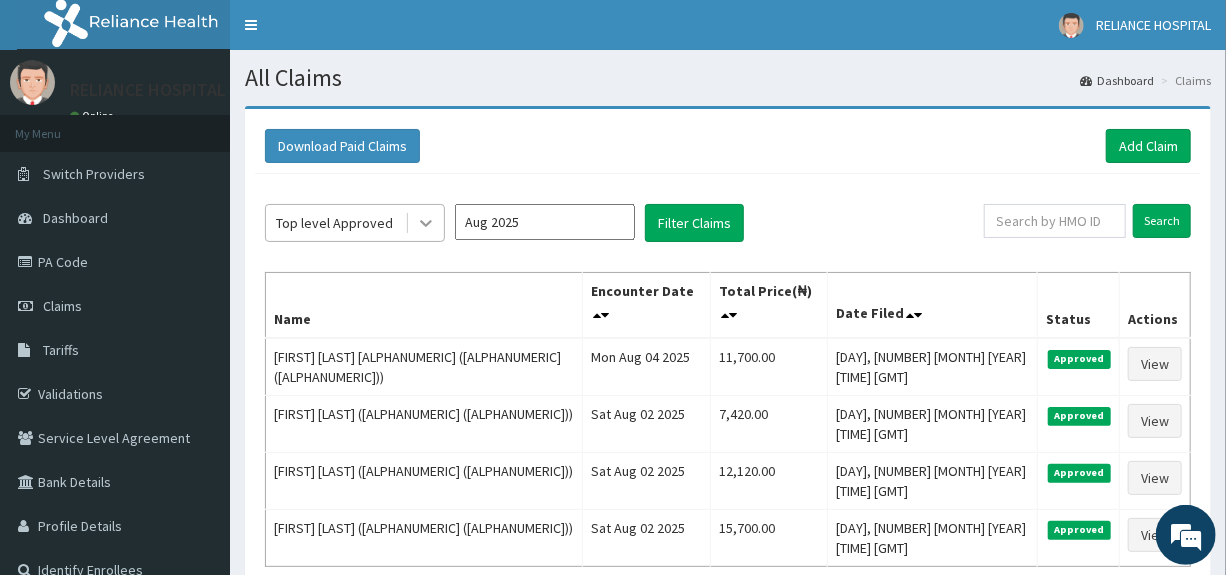 click 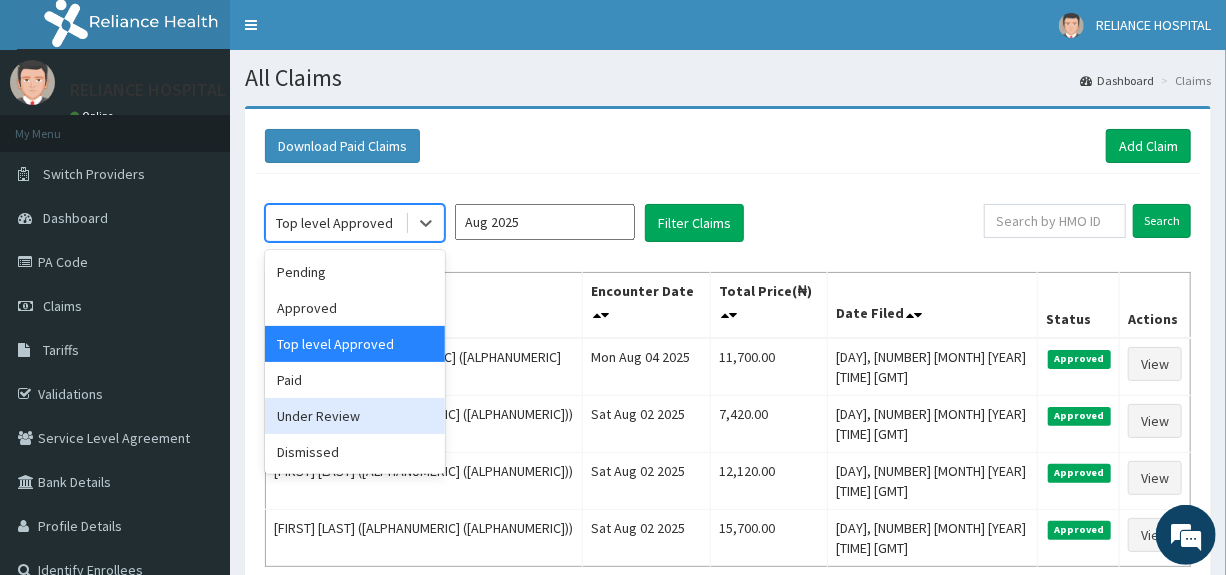 click on "Under Review" at bounding box center (355, 416) 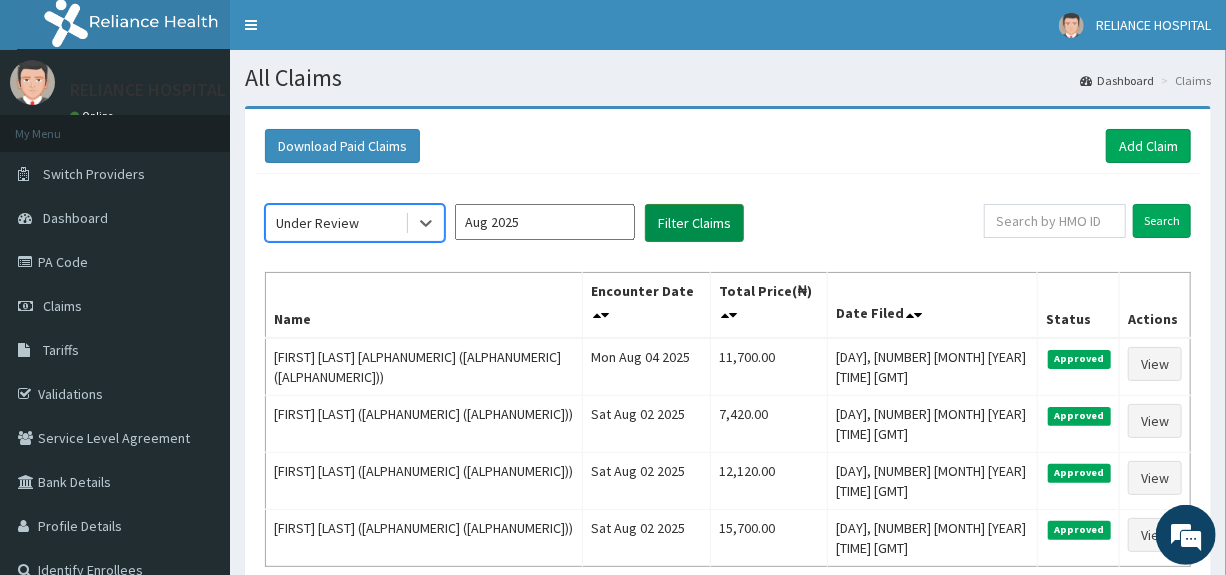 click on "Filter Claims" at bounding box center (694, 223) 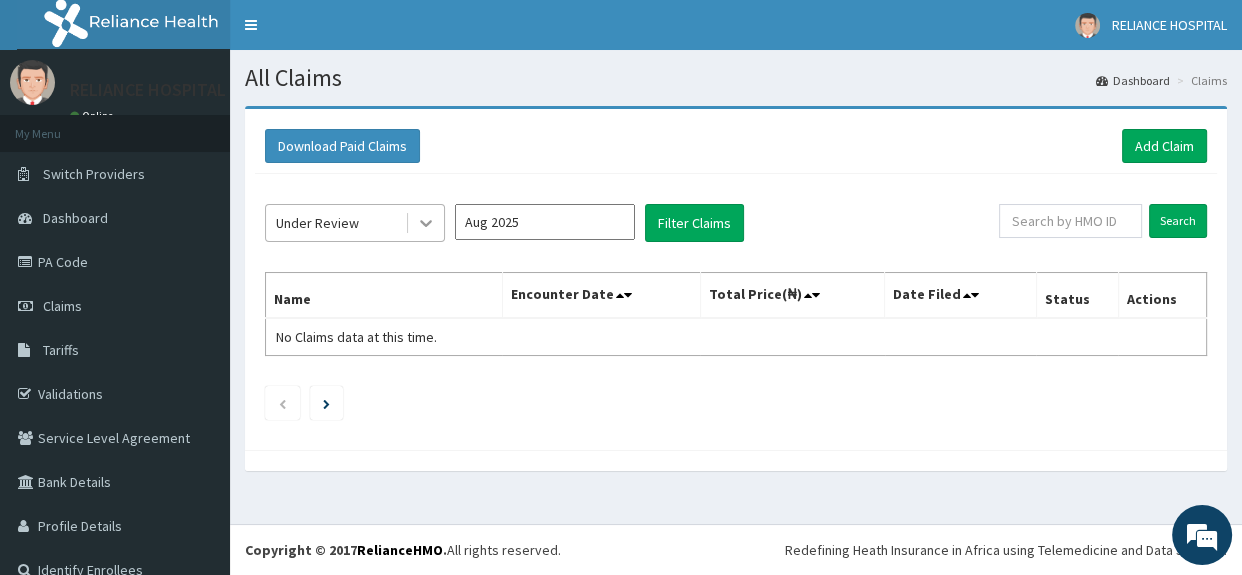 click 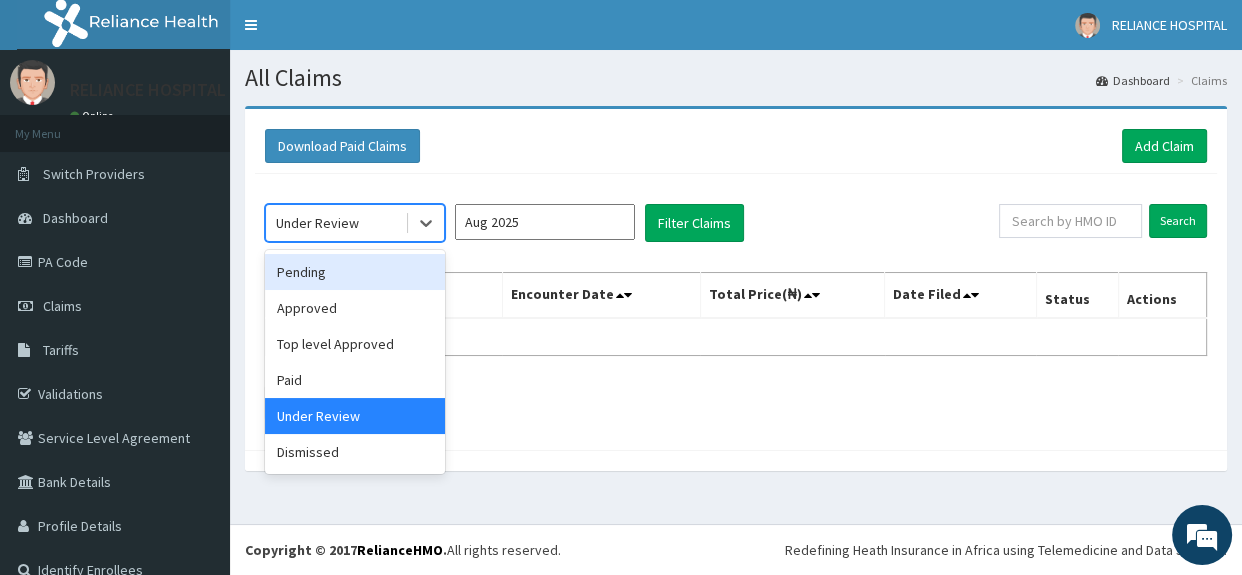click on "Pending" at bounding box center [355, 272] 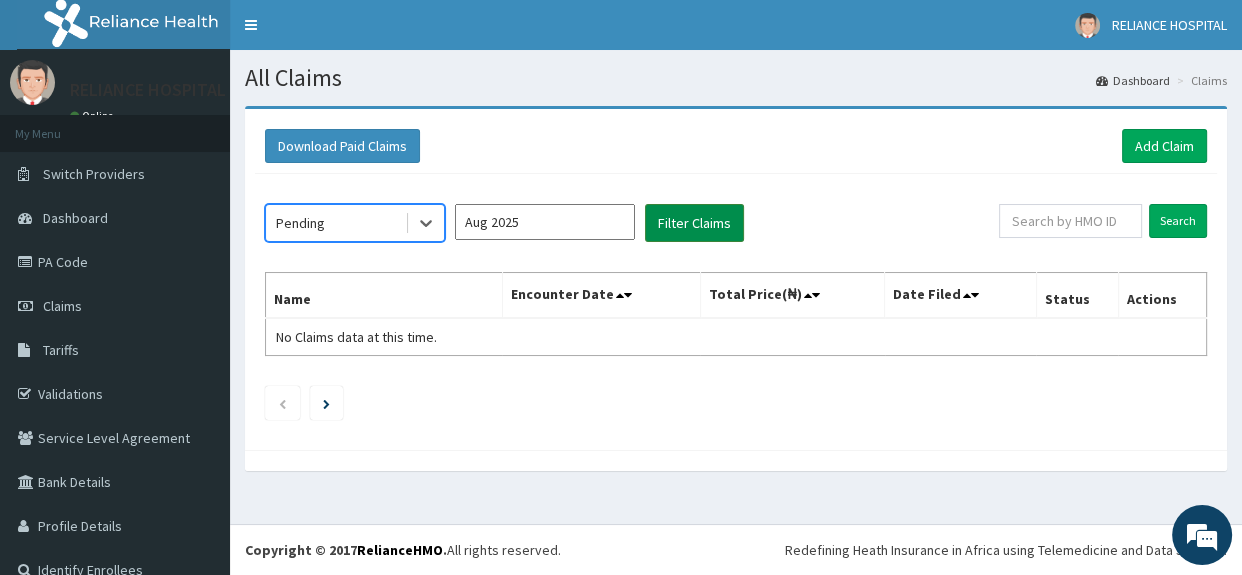 click on "Filter Claims" at bounding box center [694, 223] 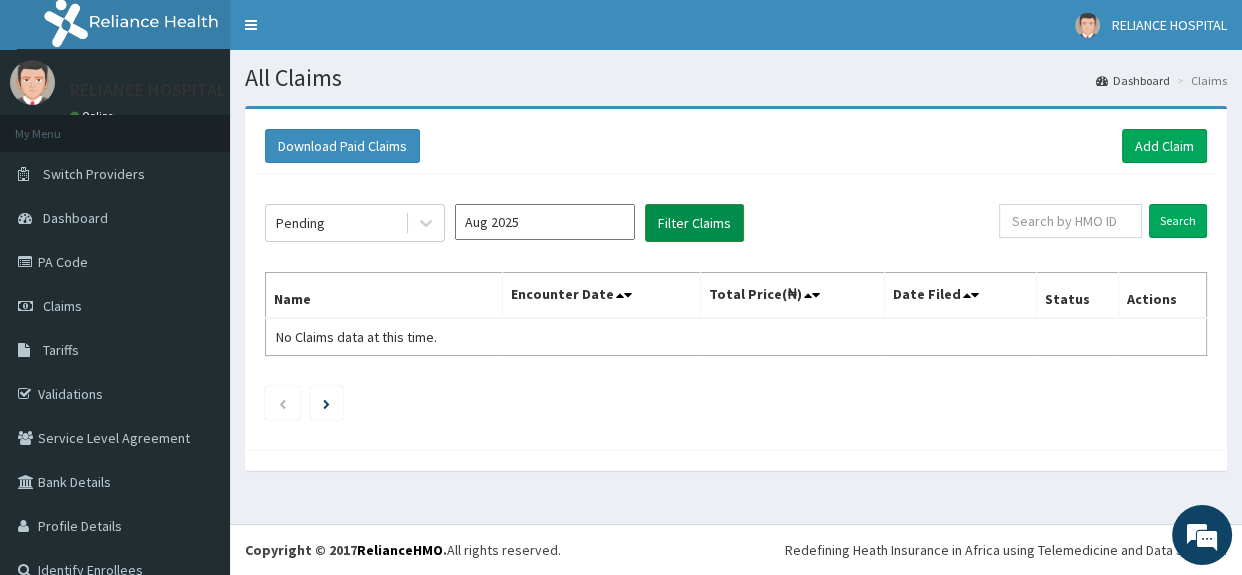 click on "Filter Claims" at bounding box center [694, 223] 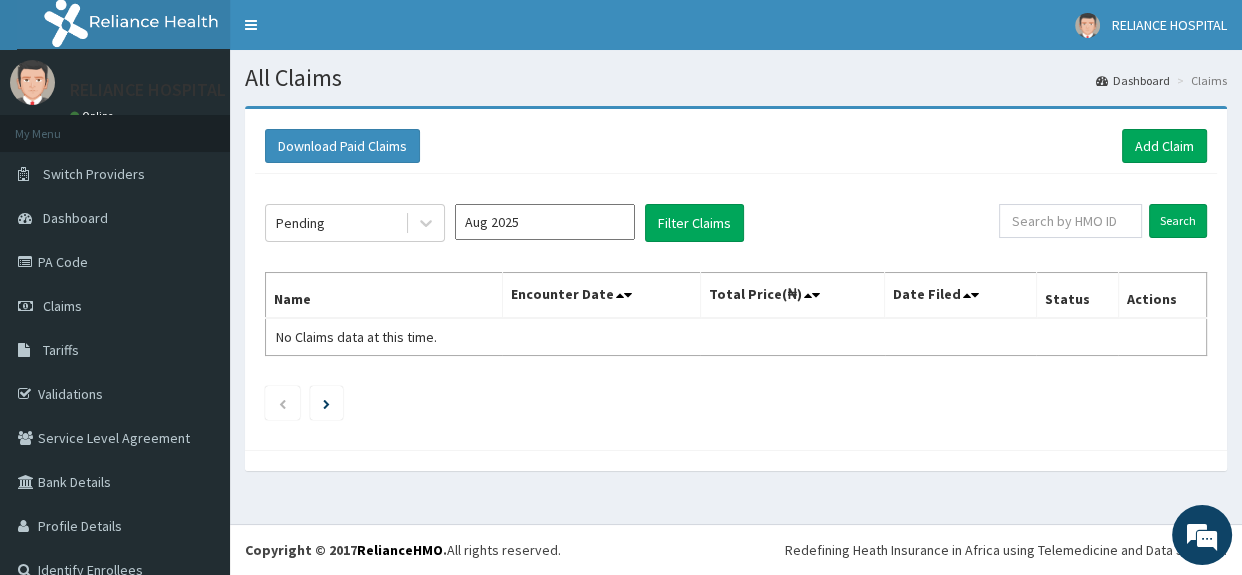 click on "Aug 2025" at bounding box center [545, 222] 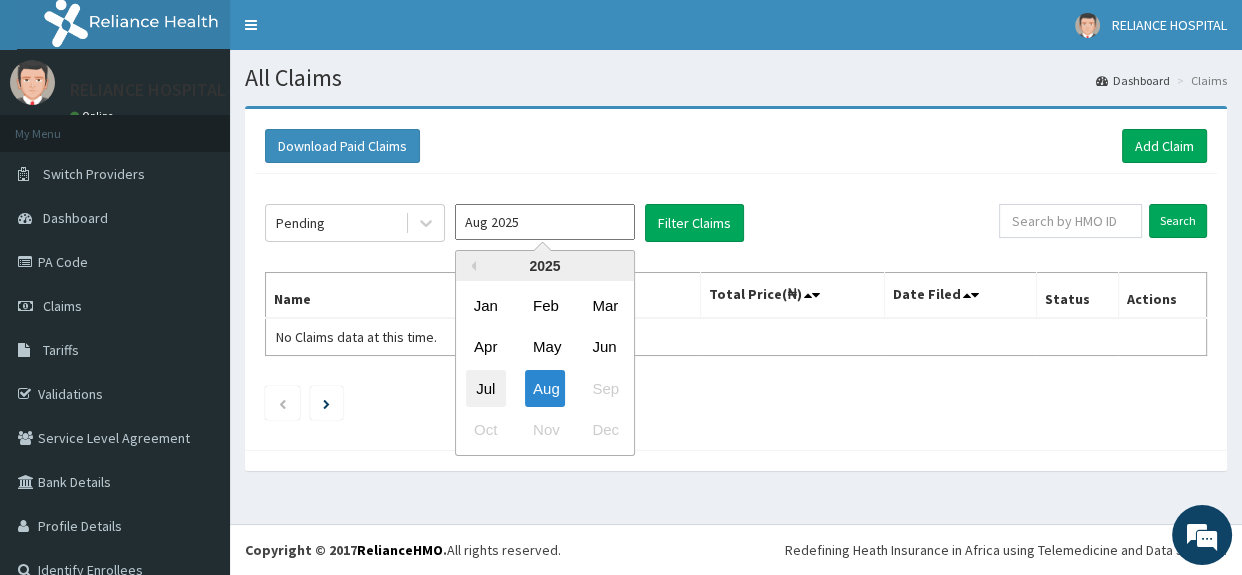click on "Jul" at bounding box center [486, 388] 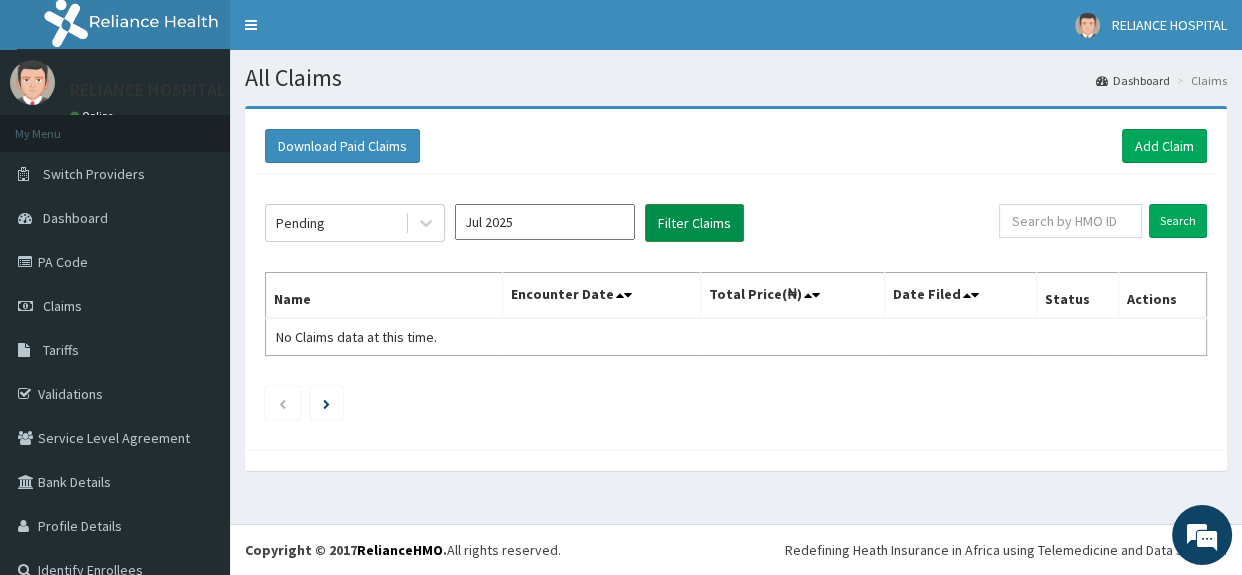 click on "Filter Claims" at bounding box center [694, 223] 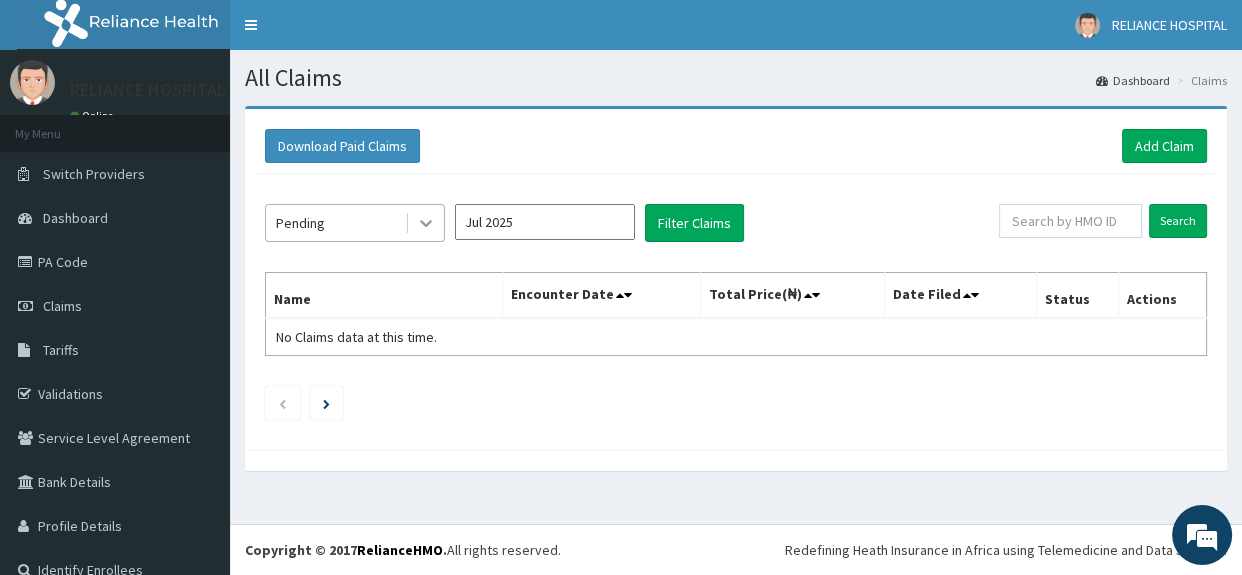 click 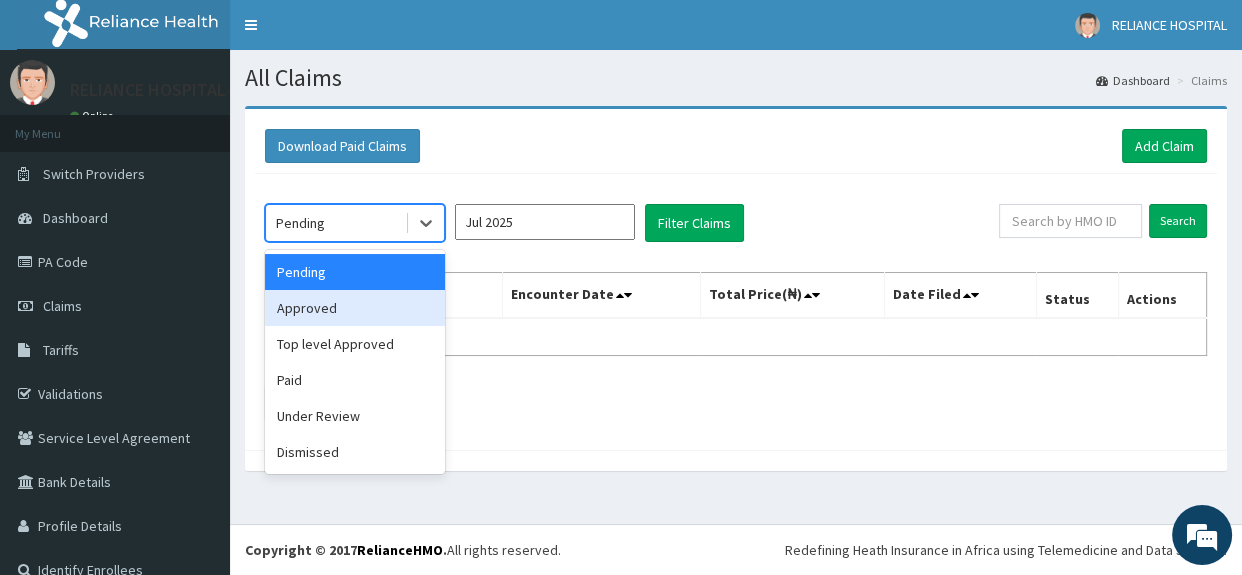 click on "Approved" at bounding box center (355, 308) 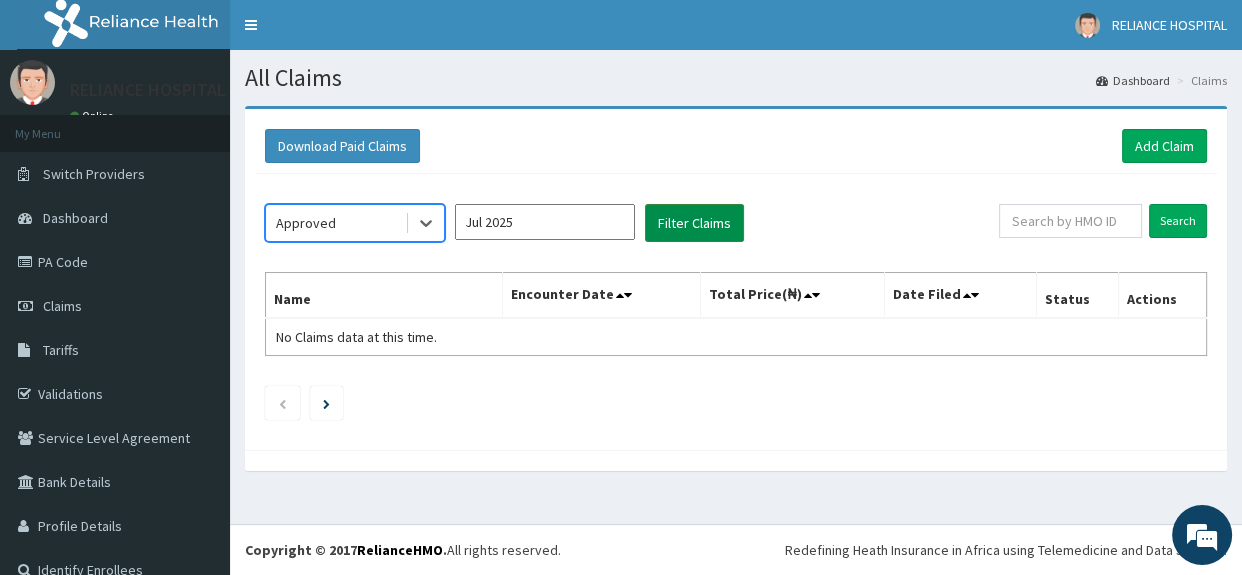 click on "Filter Claims" at bounding box center [694, 223] 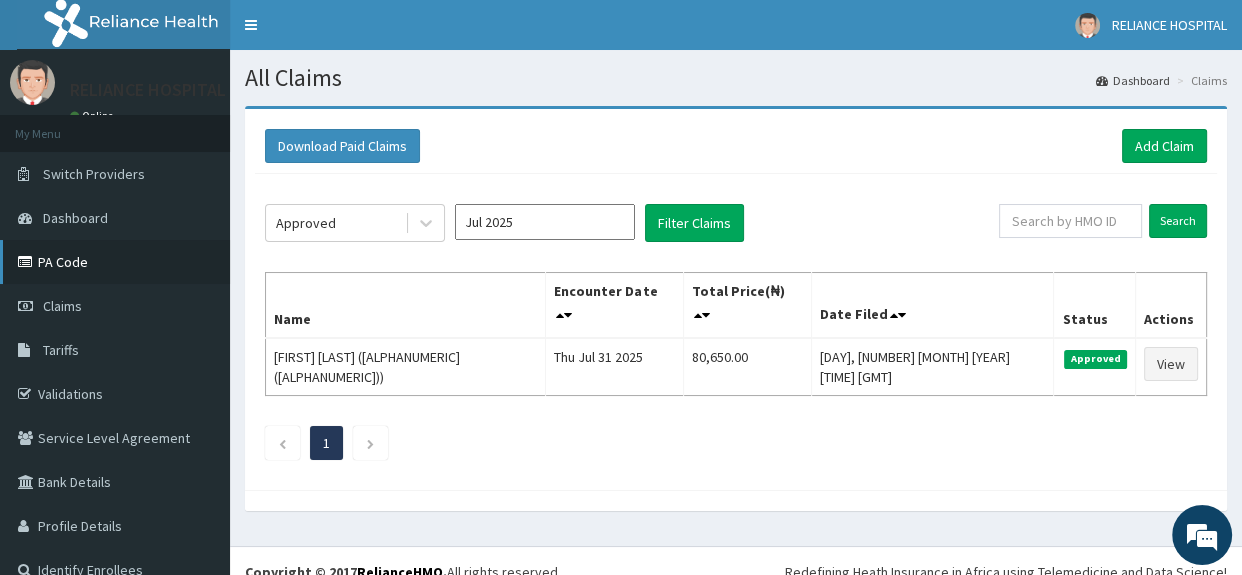 click on "PA Code" at bounding box center [115, 262] 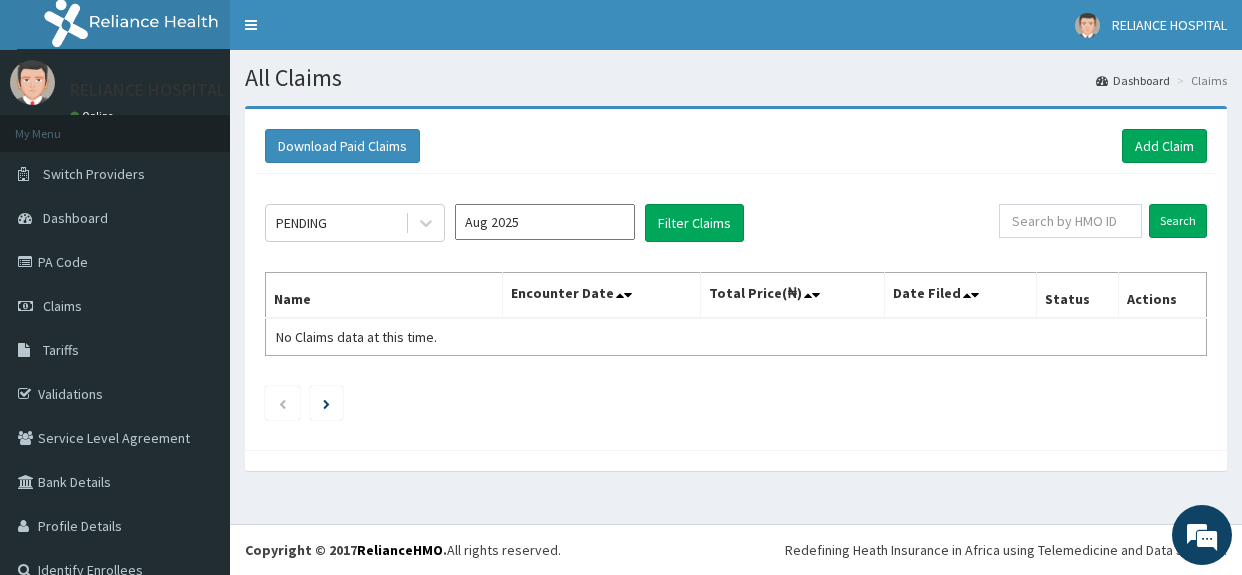 scroll, scrollTop: 0, scrollLeft: 0, axis: both 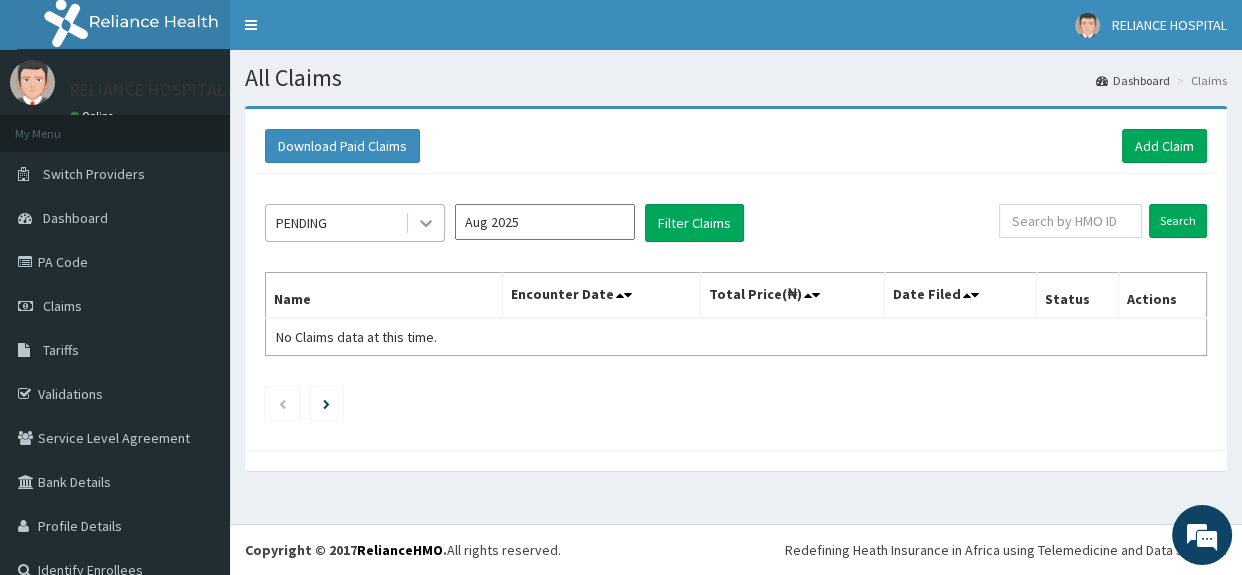 click 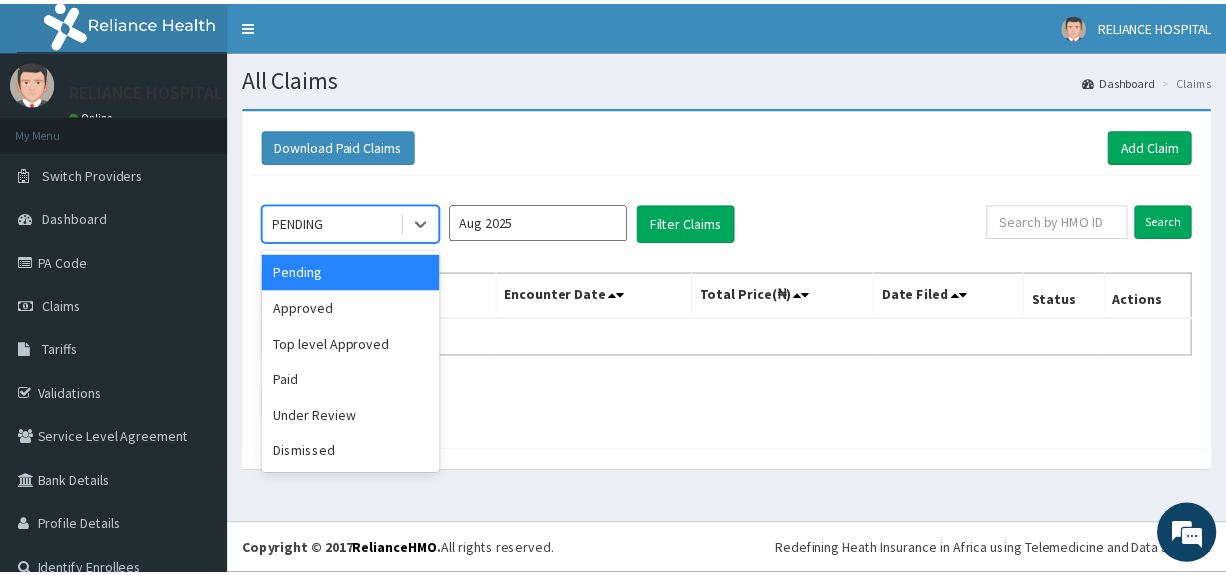 scroll, scrollTop: 0, scrollLeft: 0, axis: both 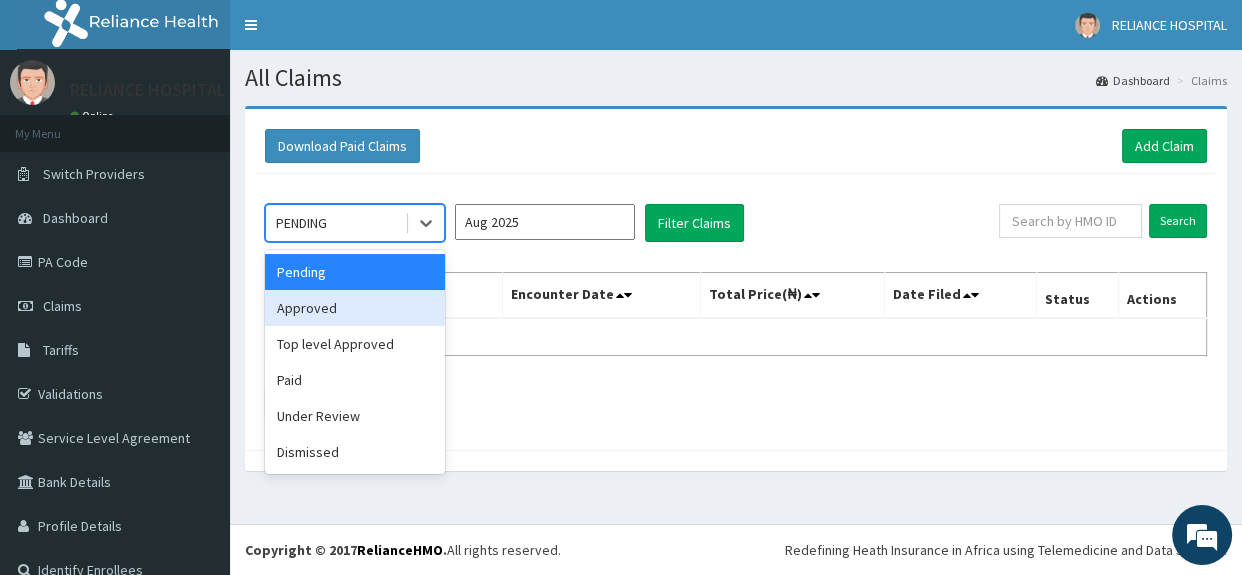click on "Approved" at bounding box center (355, 308) 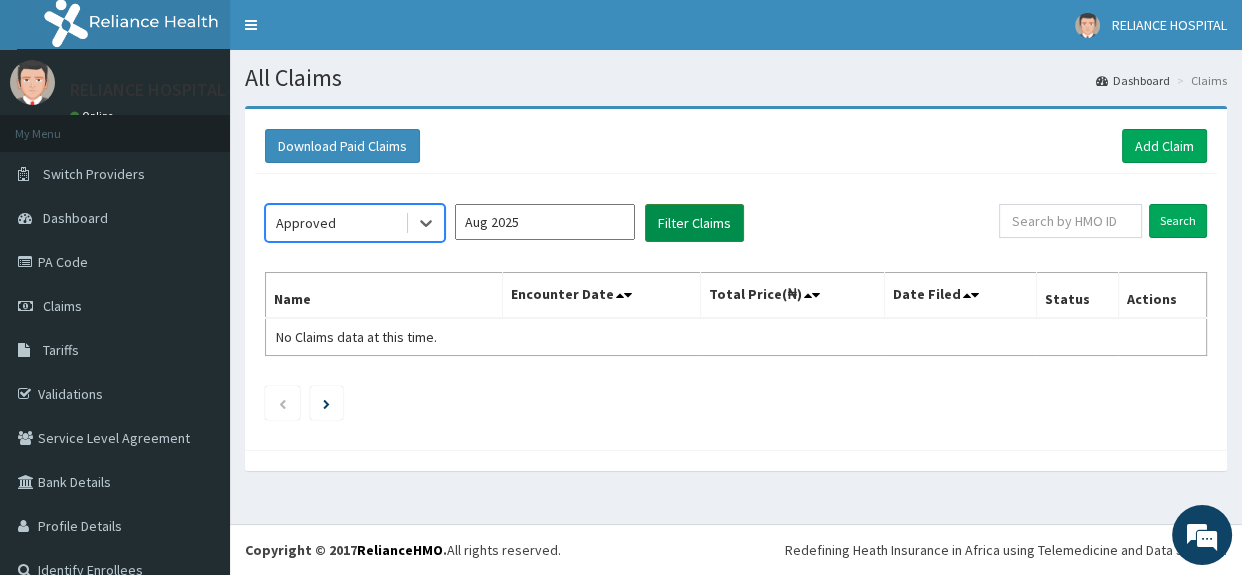 click on "Filter Claims" at bounding box center (694, 223) 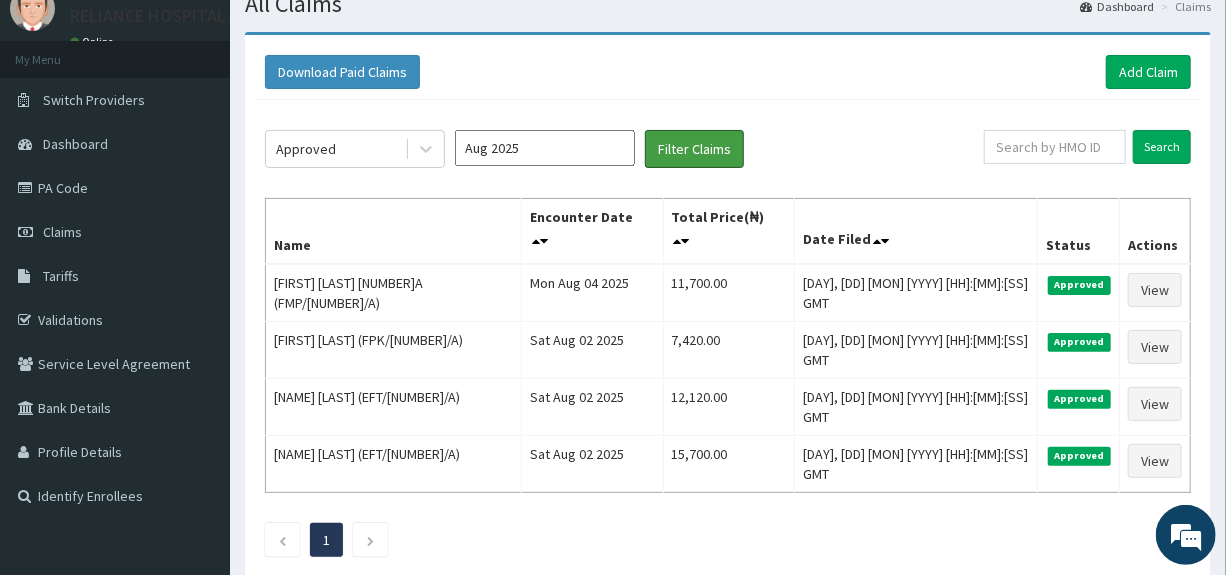scroll, scrollTop: 73, scrollLeft: 0, axis: vertical 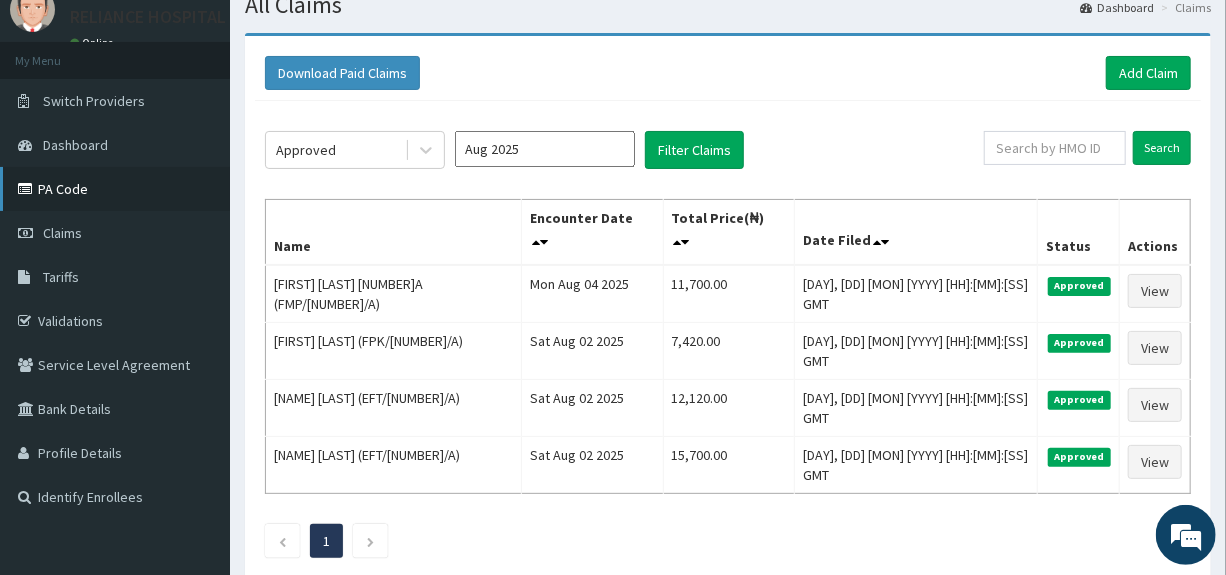 click on "PA Code" at bounding box center (115, 189) 